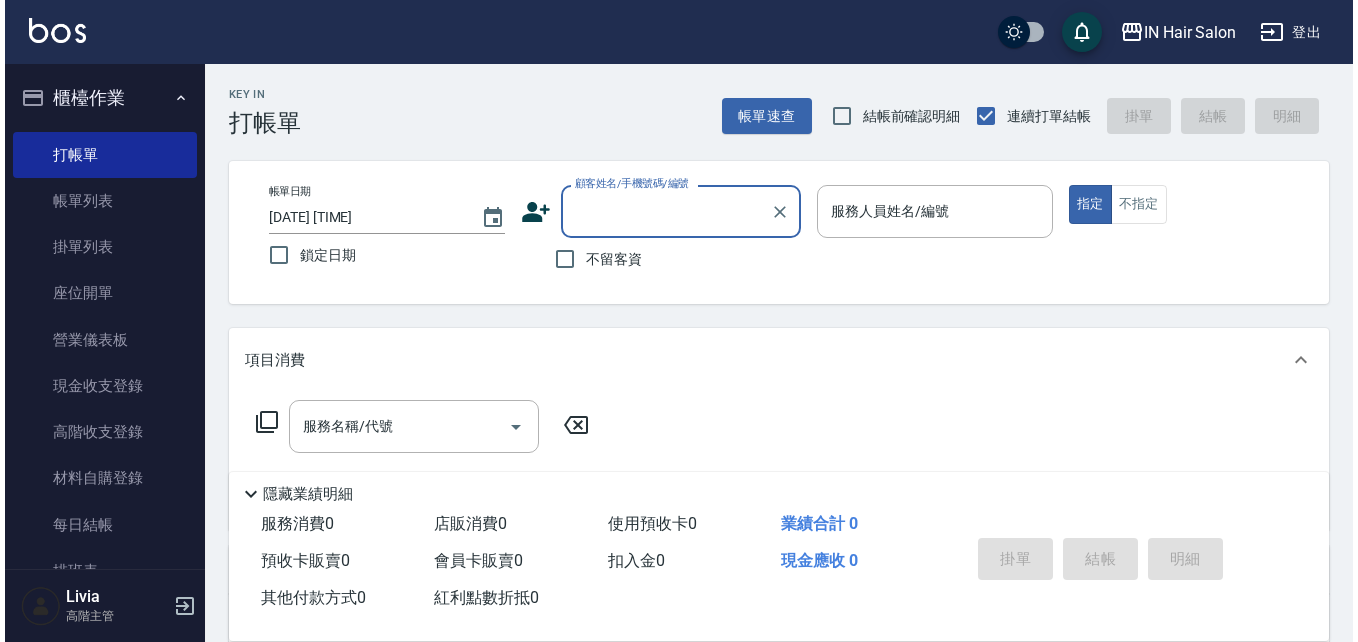 scroll, scrollTop: 0, scrollLeft: 0, axis: both 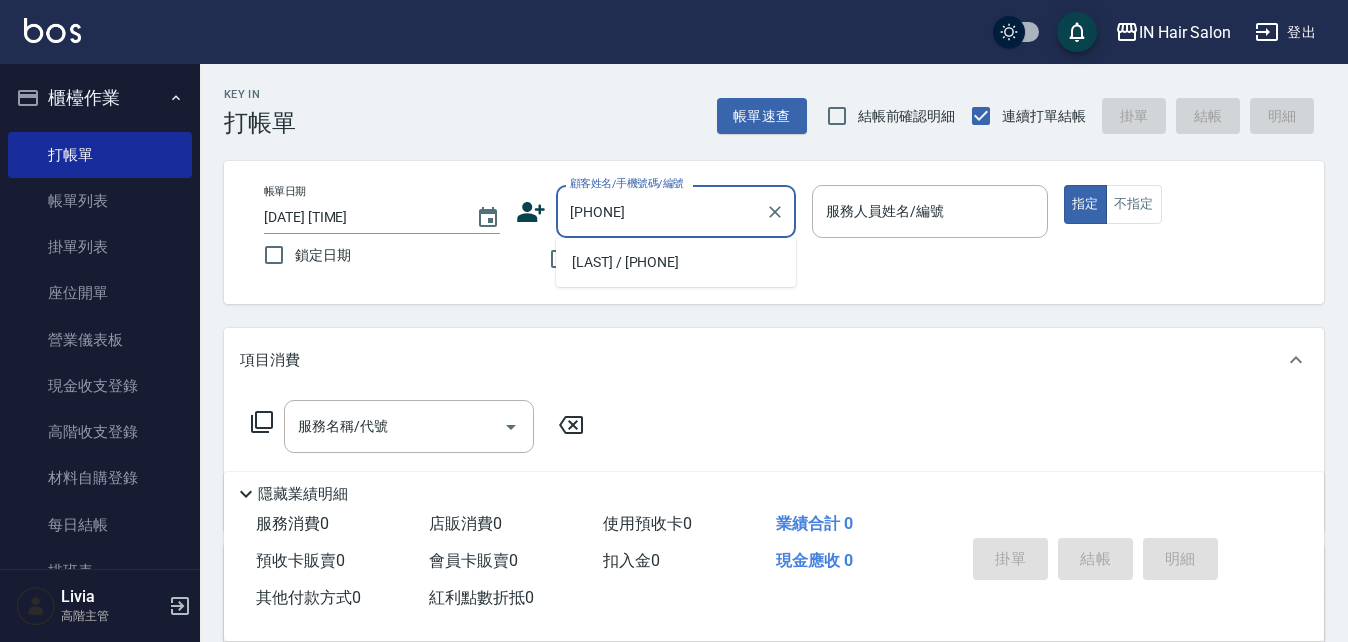 click on "[LAST] / [PHONE]" at bounding box center [676, 262] 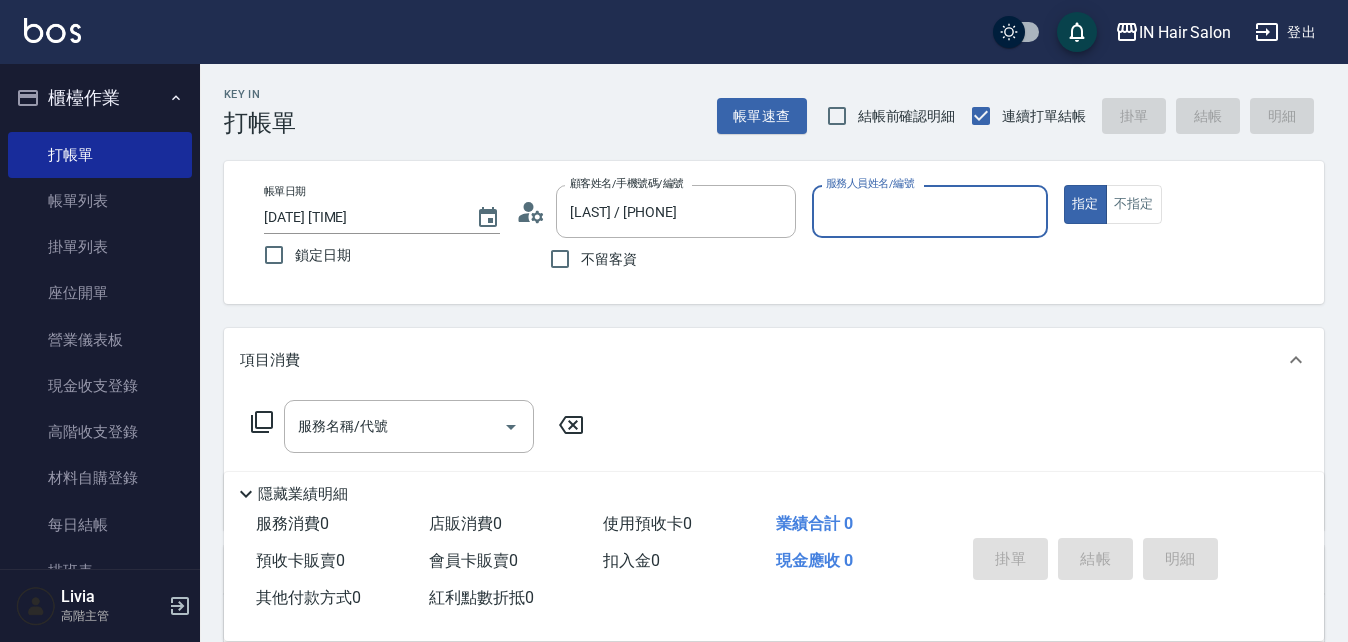 type on "[NUMBER] [LAST] -8" 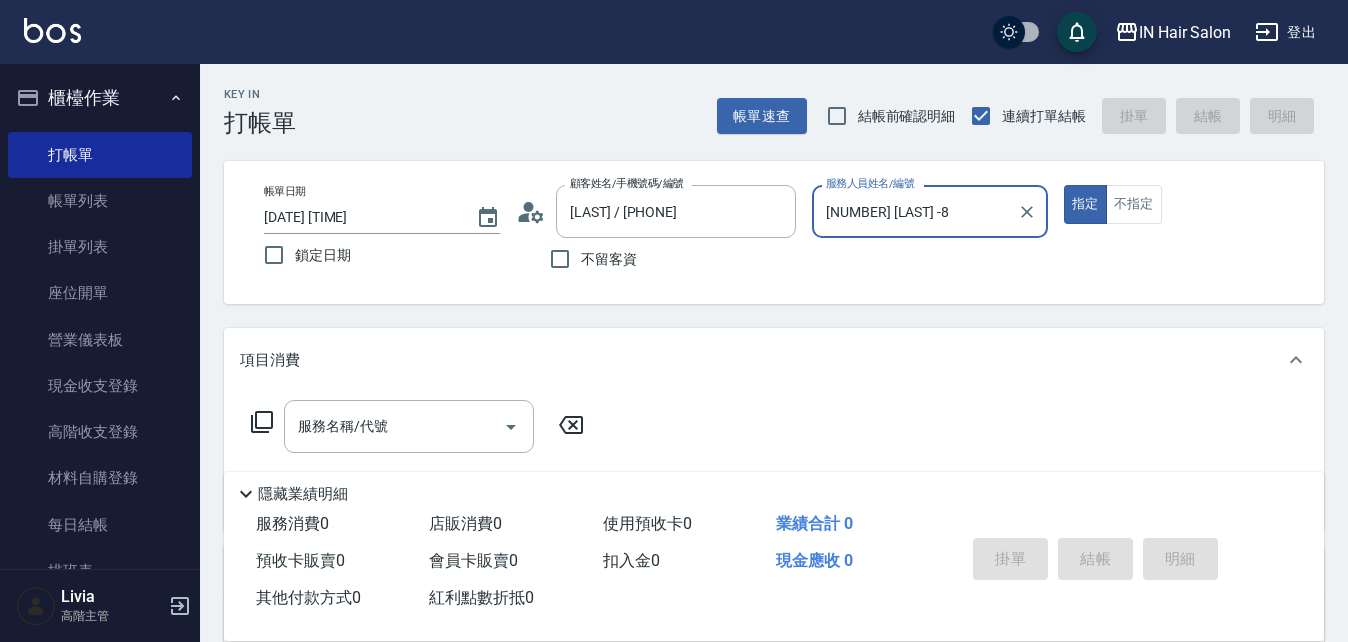click 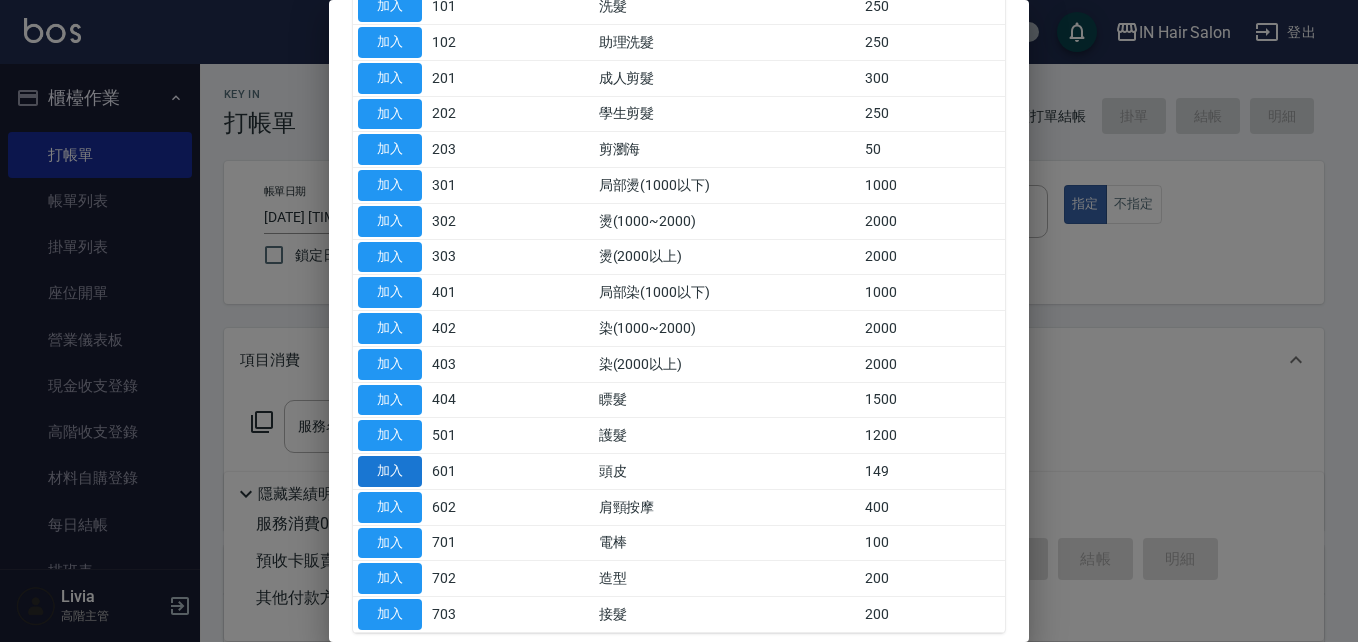 scroll, scrollTop: 200, scrollLeft: 0, axis: vertical 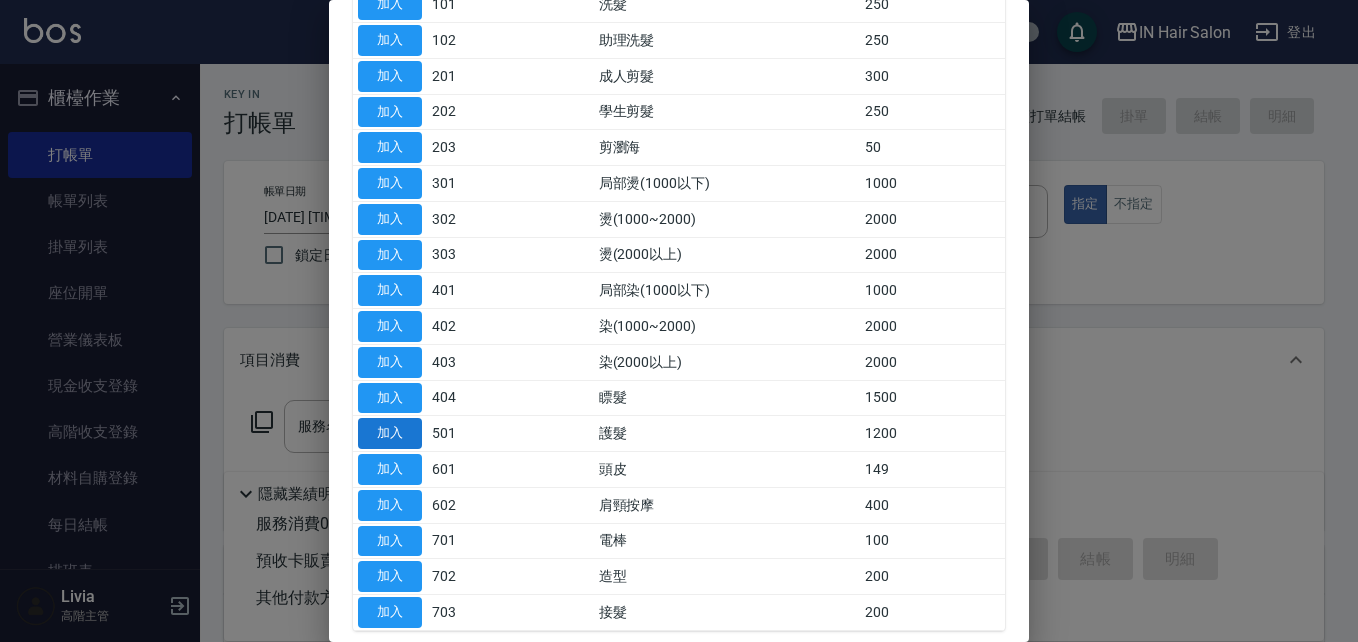 click on "加入" at bounding box center (390, 433) 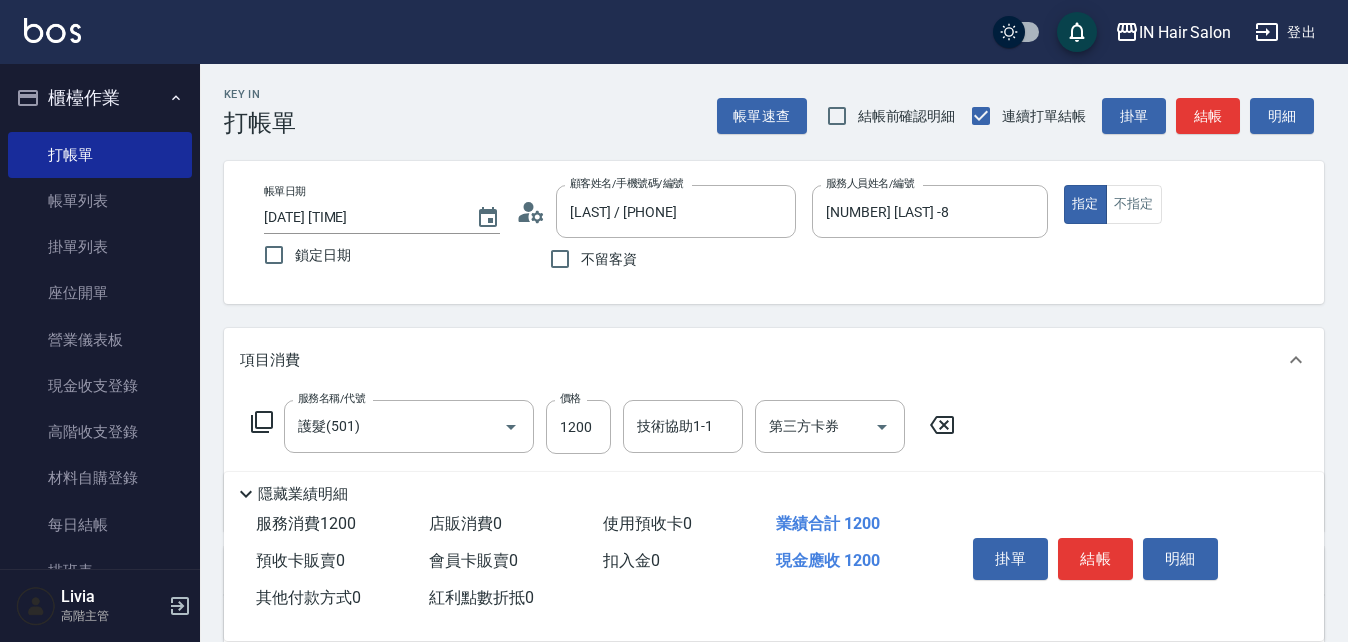 click on "服務名稱/代號 護髮(501) 服務名稱/代號 價格 1200 價格 技術協助1-1 技術協助1-1 第三方卡券 第三方卡券" at bounding box center [603, 427] 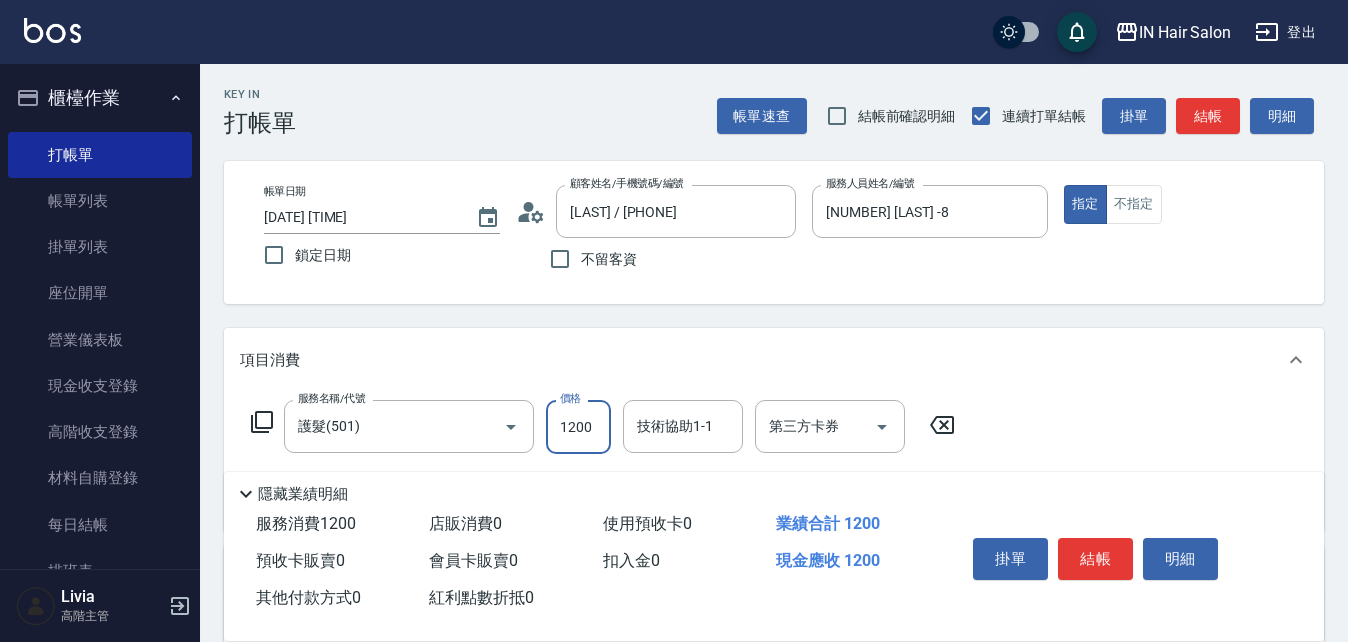 click on "1200" at bounding box center [578, 427] 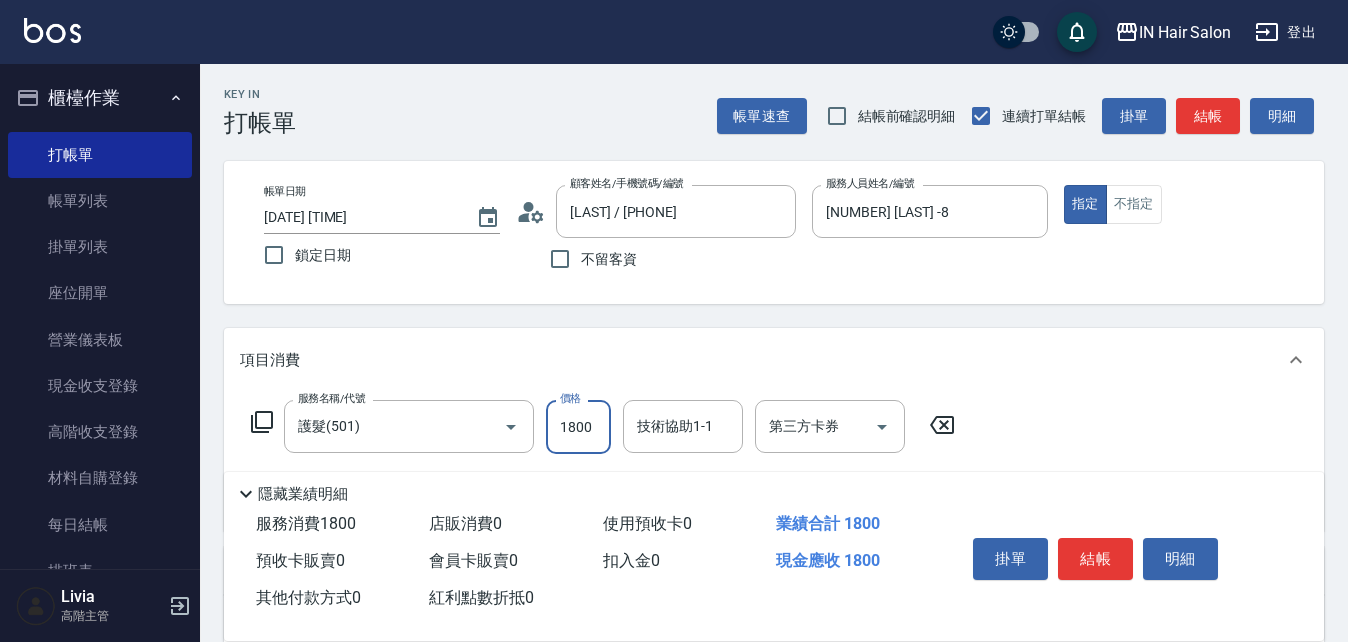 type on "1800" 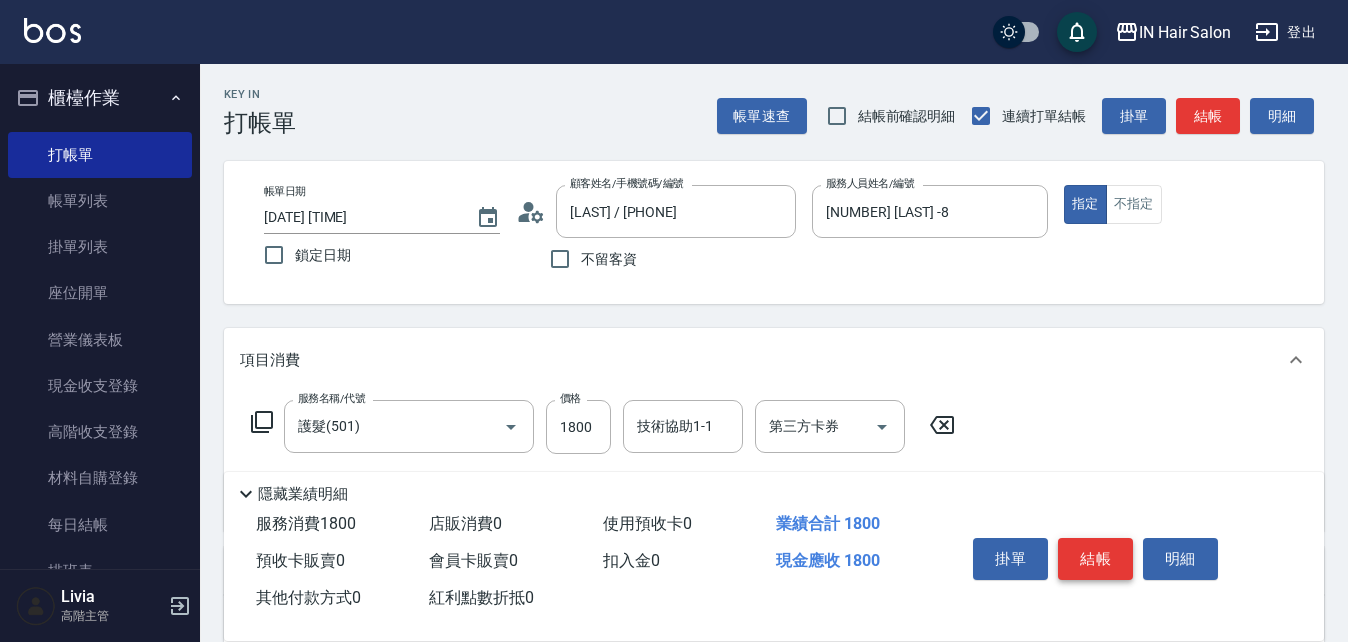 click on "結帳" at bounding box center (1095, 559) 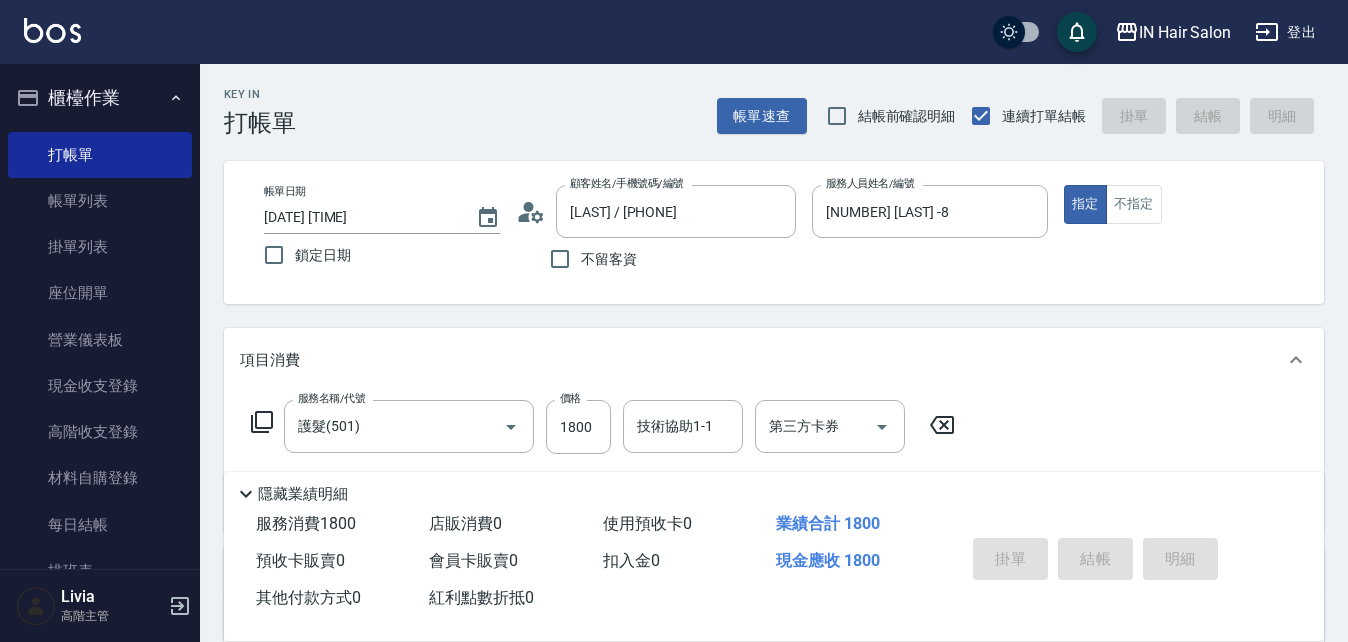 type on "[DATE] [TIME]" 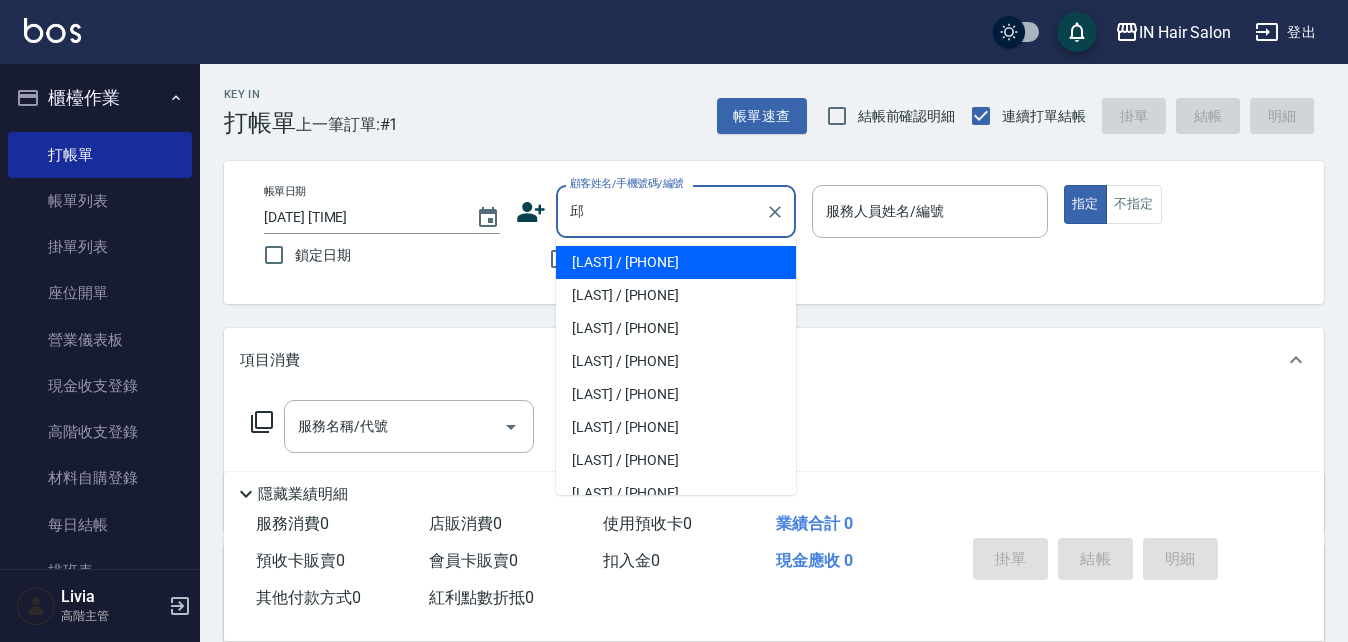 click on "[LAST] / [PHONE]" at bounding box center (676, 460) 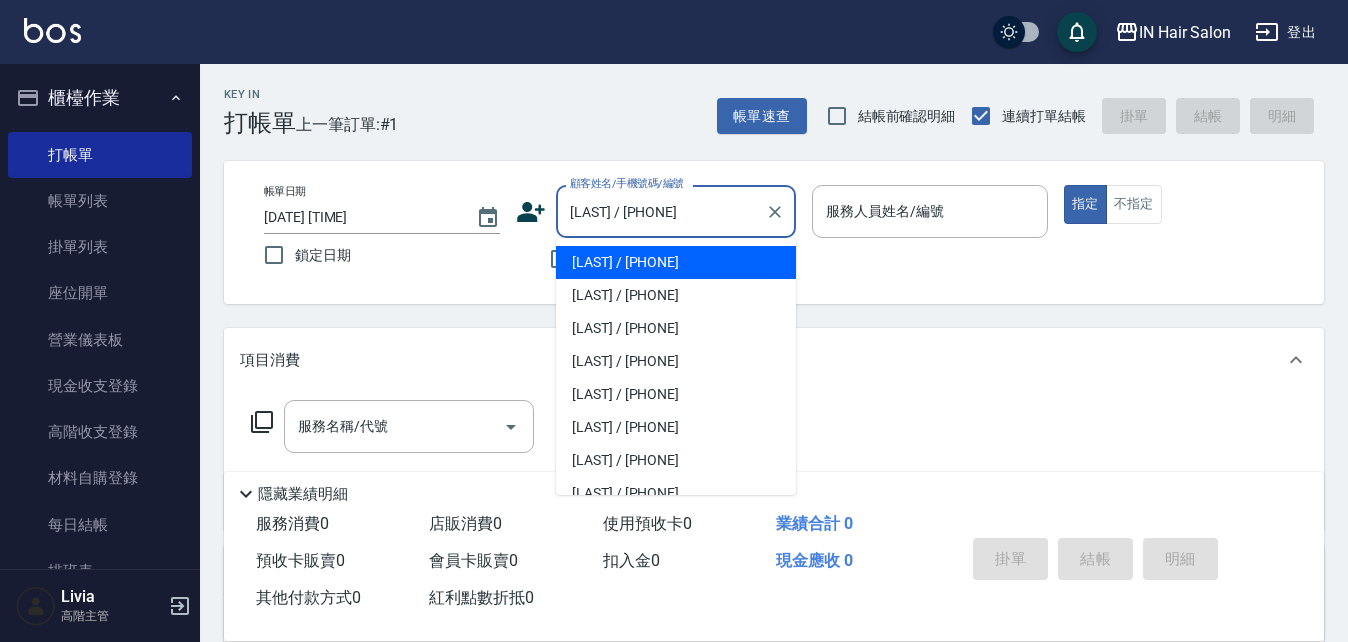 type on "[NUMBER] [LAST] -7" 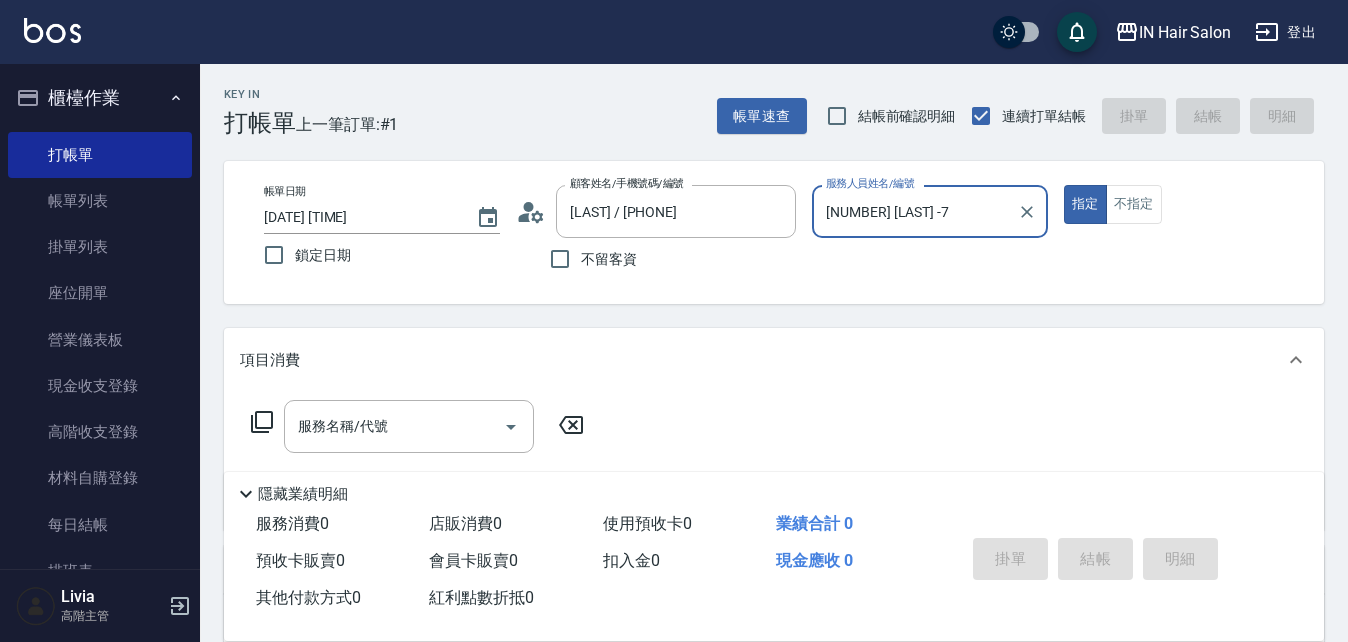click 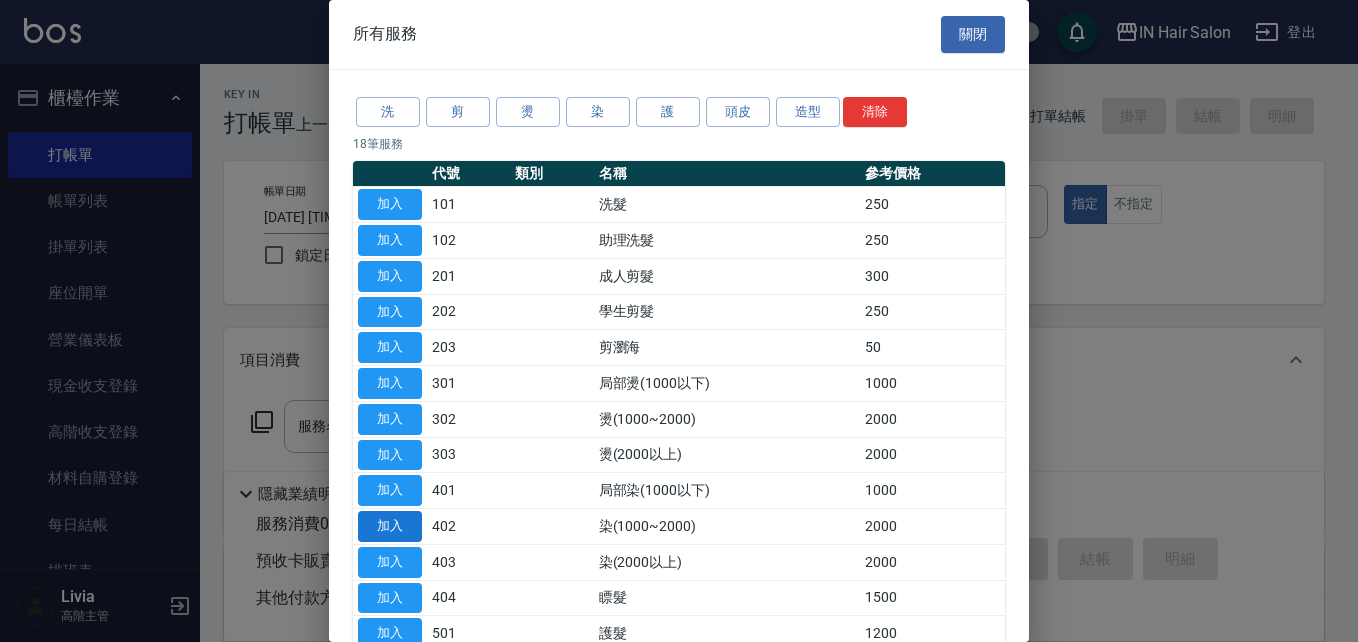 click on "加入" at bounding box center (390, 526) 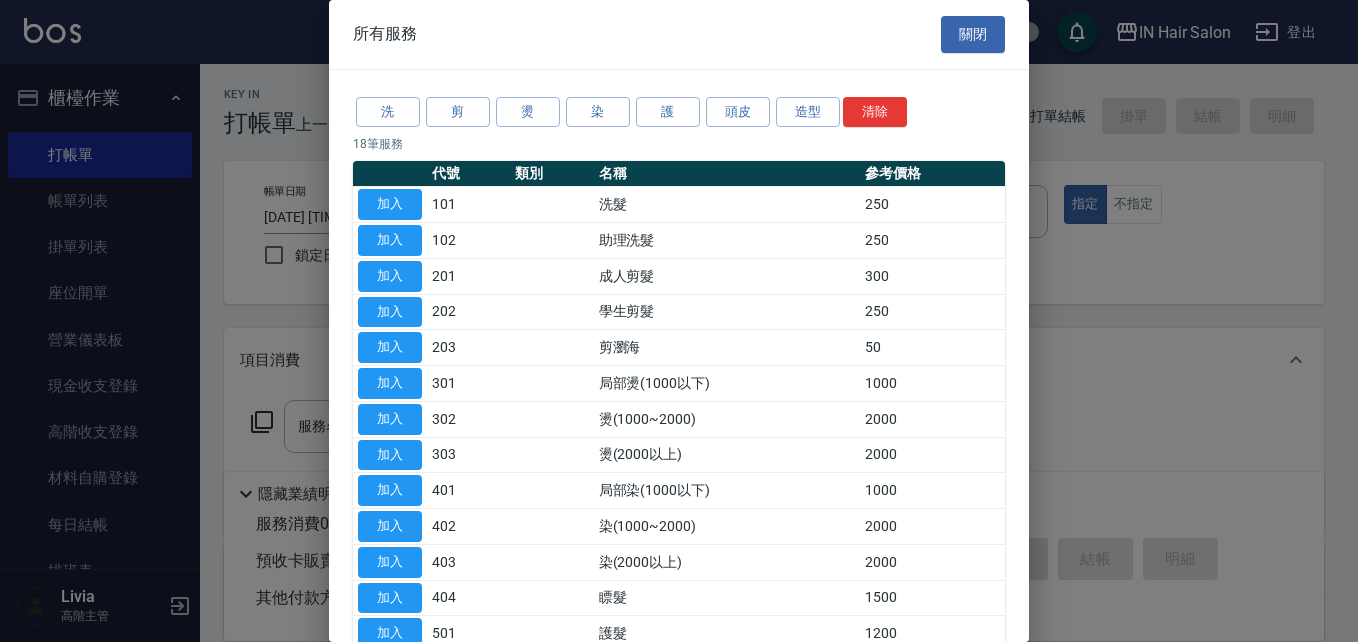 type on "染(1000~2000)(402)" 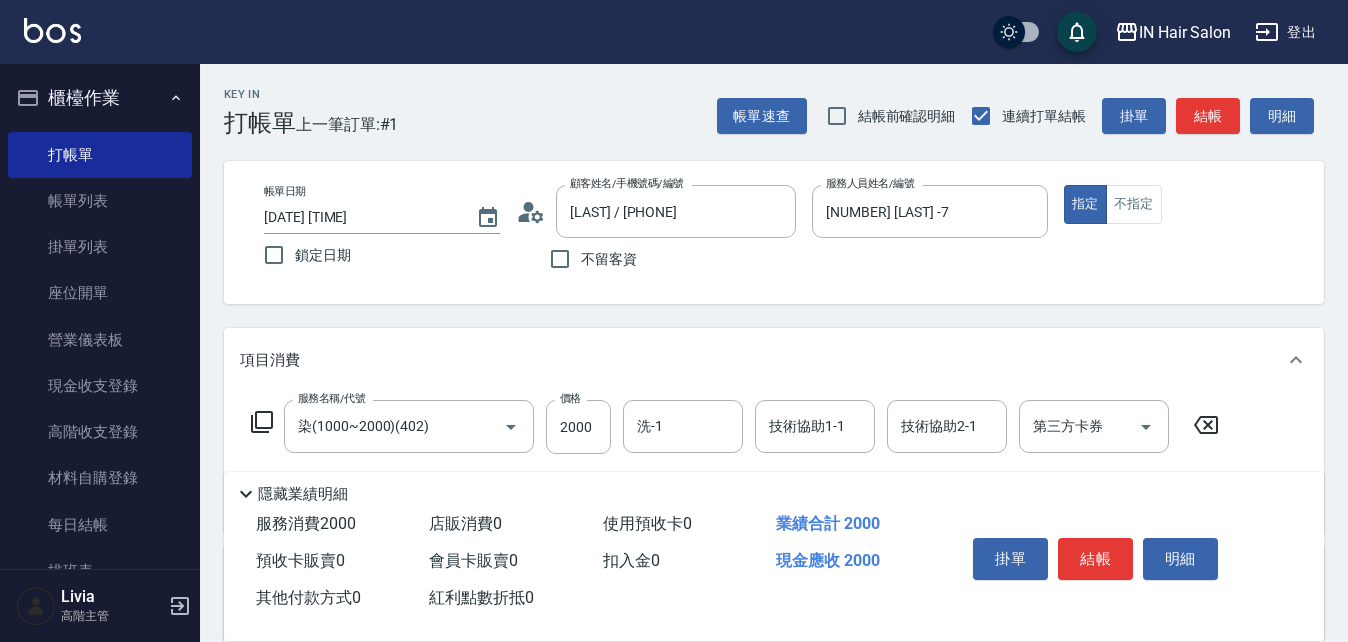 click 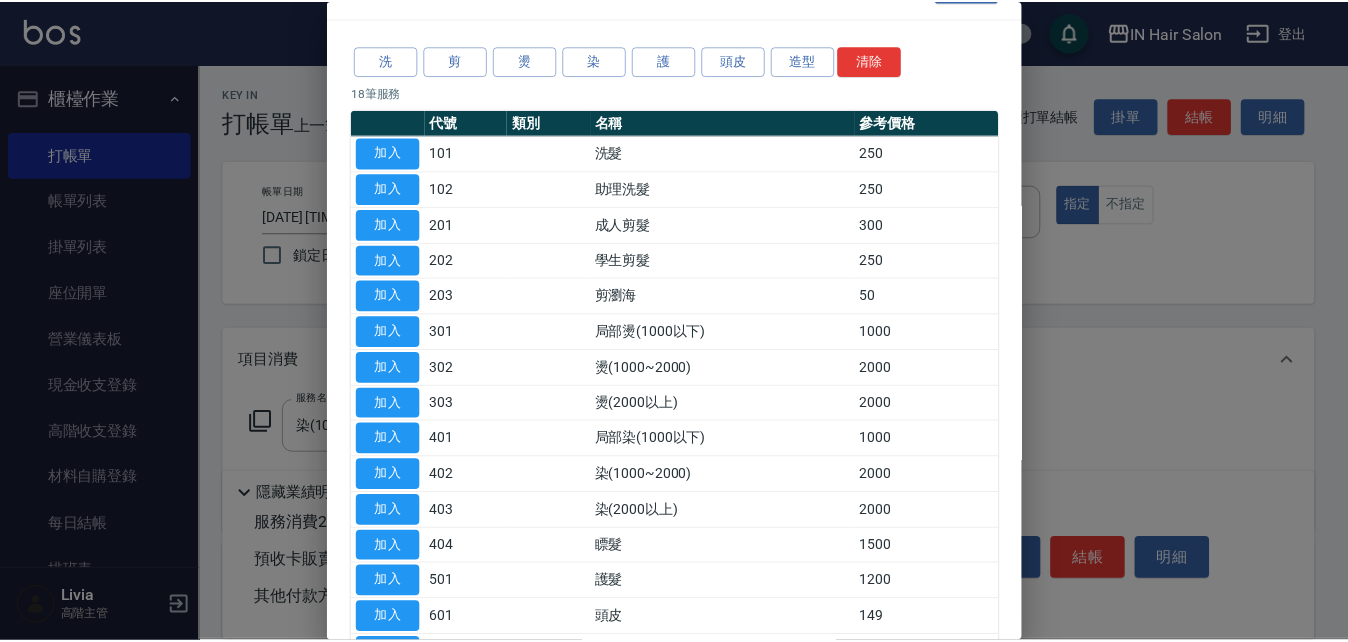 scroll, scrollTop: 100, scrollLeft: 0, axis: vertical 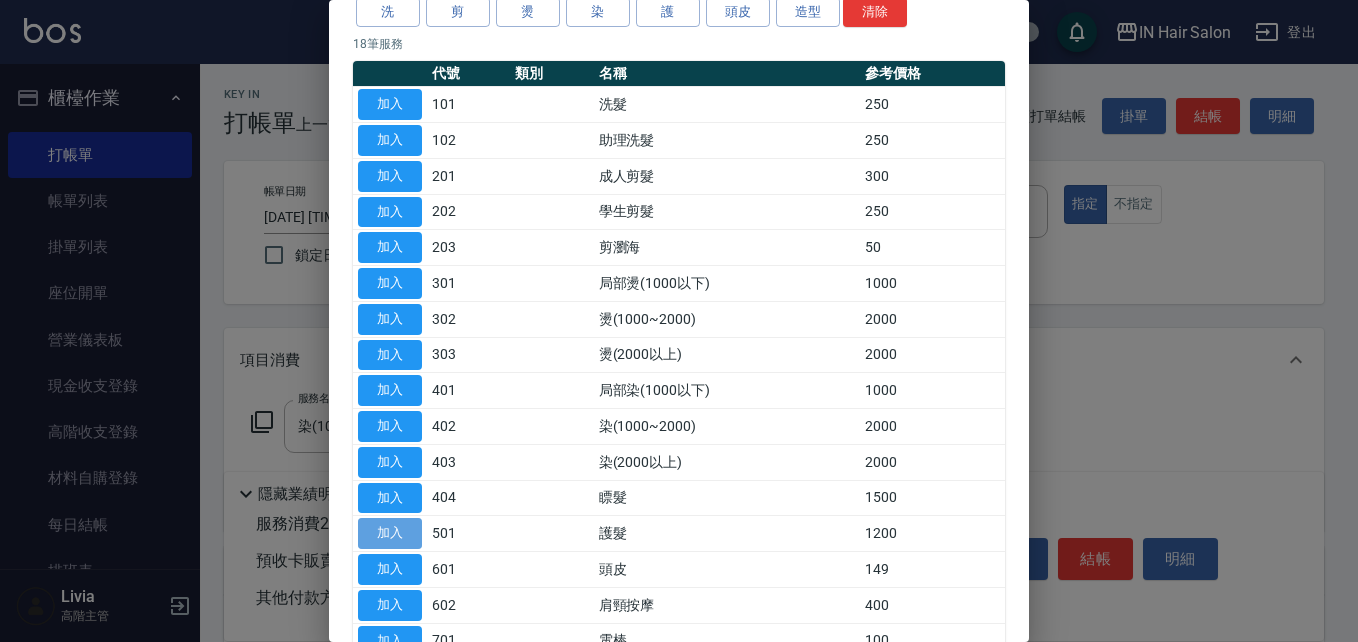 click on "加入" at bounding box center (390, 533) 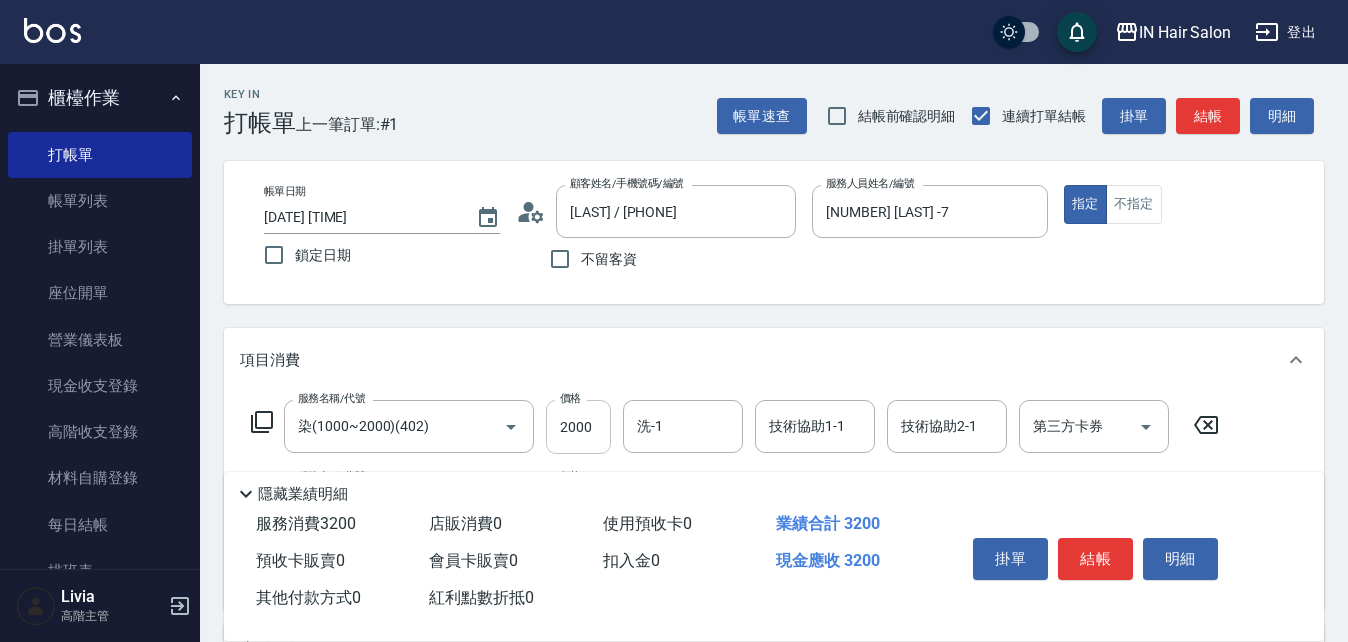 click on "2000" at bounding box center [578, 427] 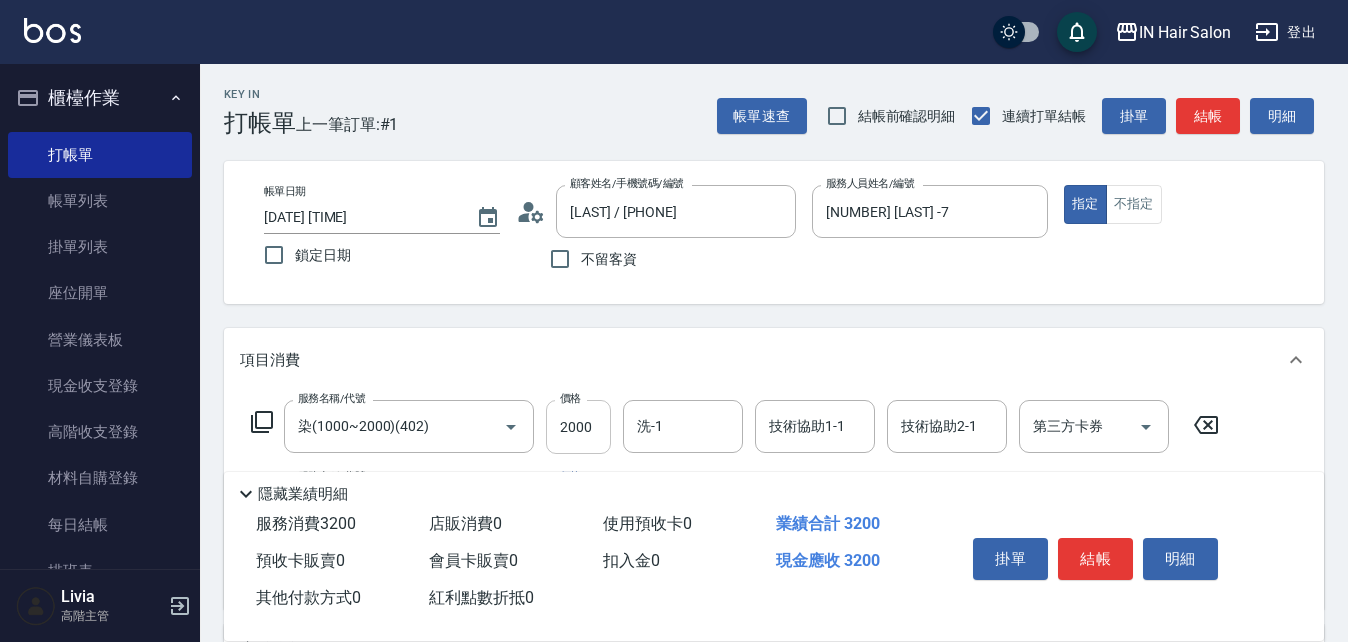 click on "2000" at bounding box center [578, 427] 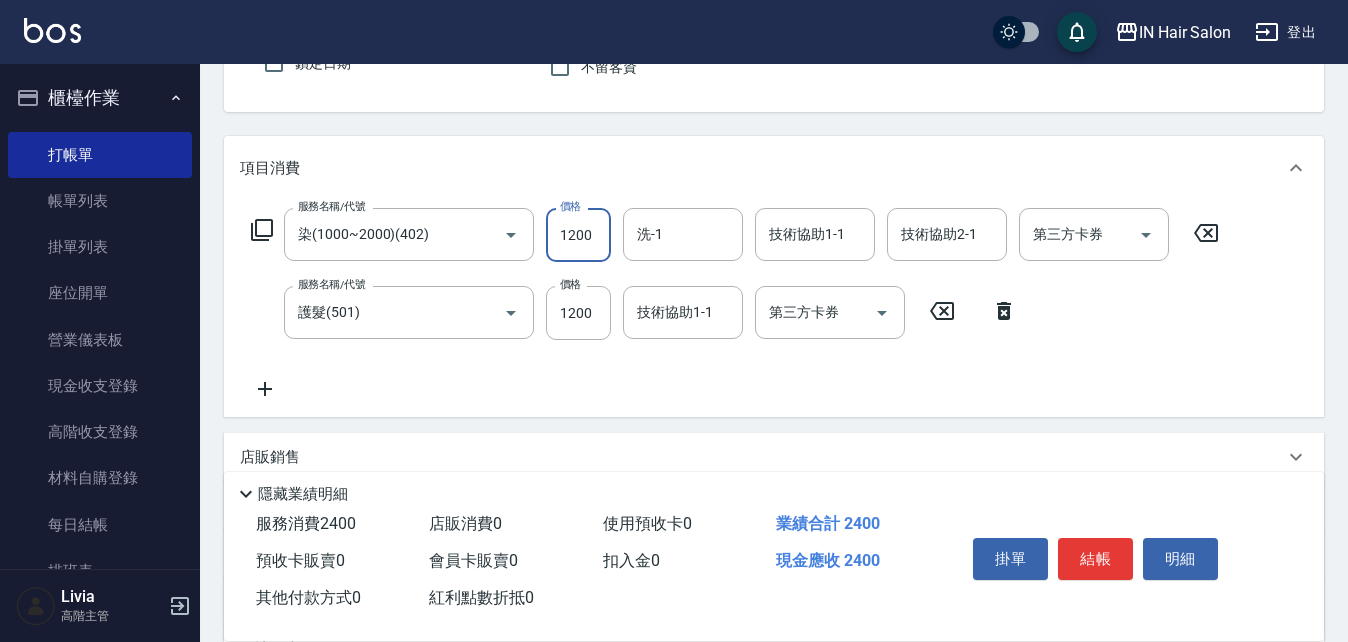 scroll, scrollTop: 200, scrollLeft: 0, axis: vertical 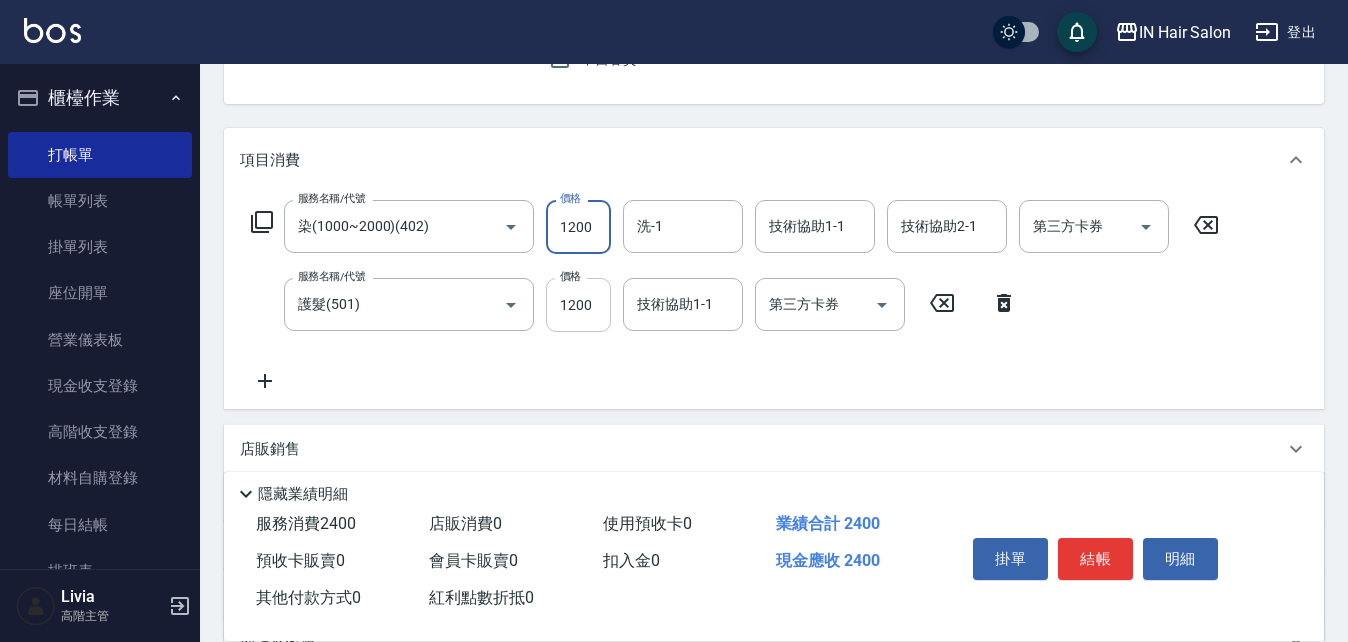 type on "1200" 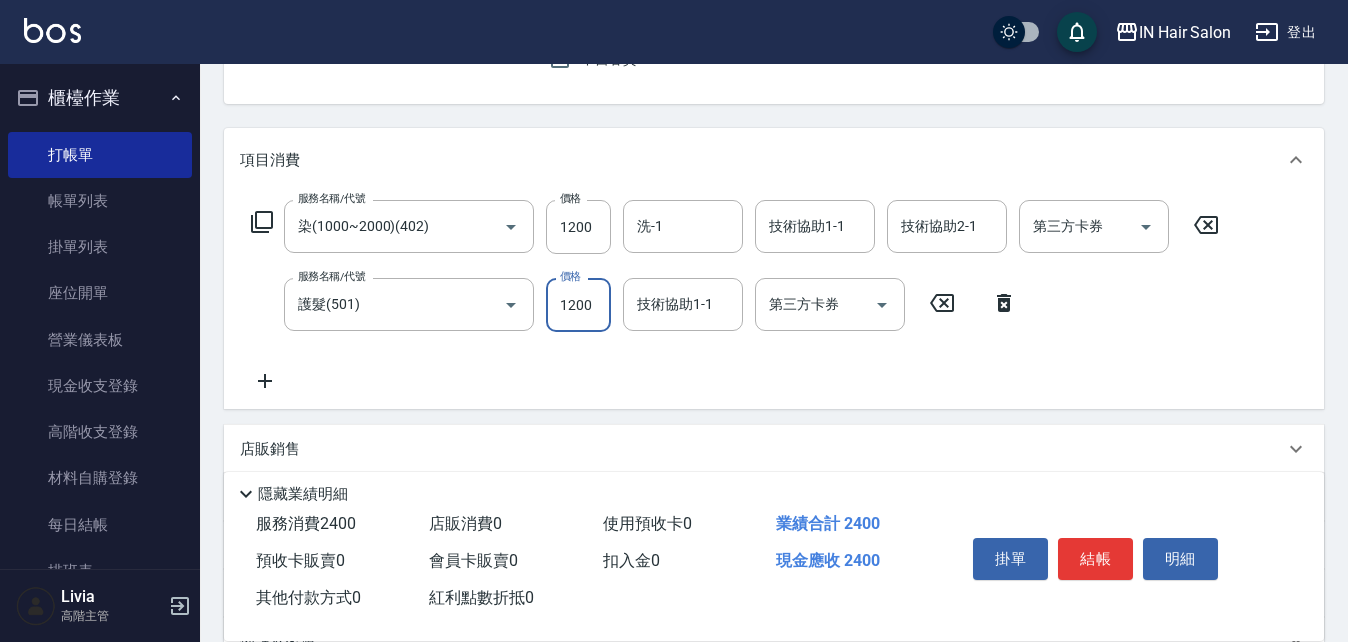 click on "1200" at bounding box center (578, 305) 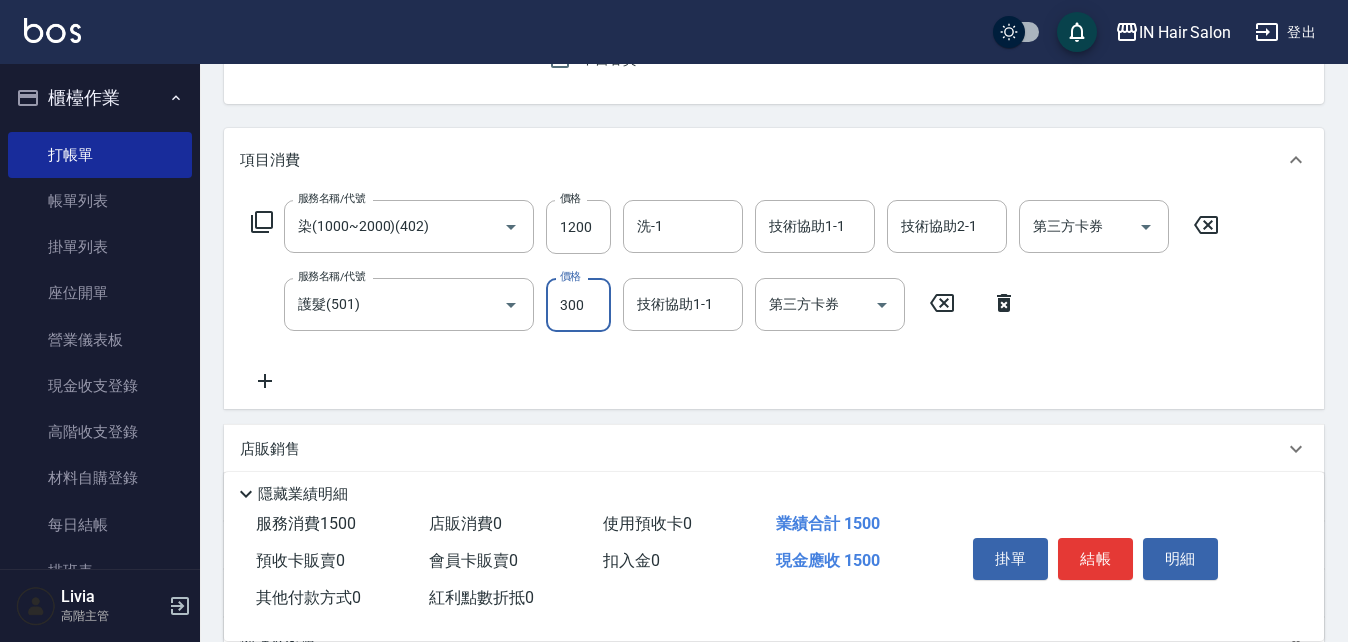 type on "300" 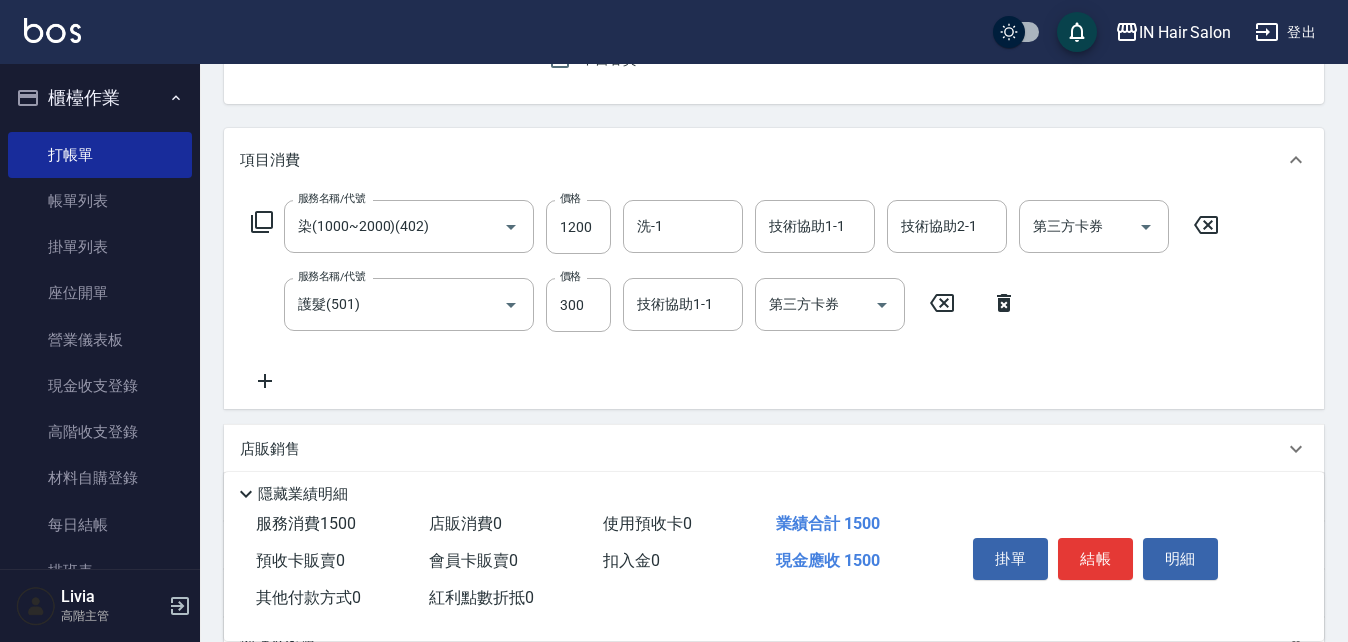 scroll, scrollTop: 0, scrollLeft: 0, axis: both 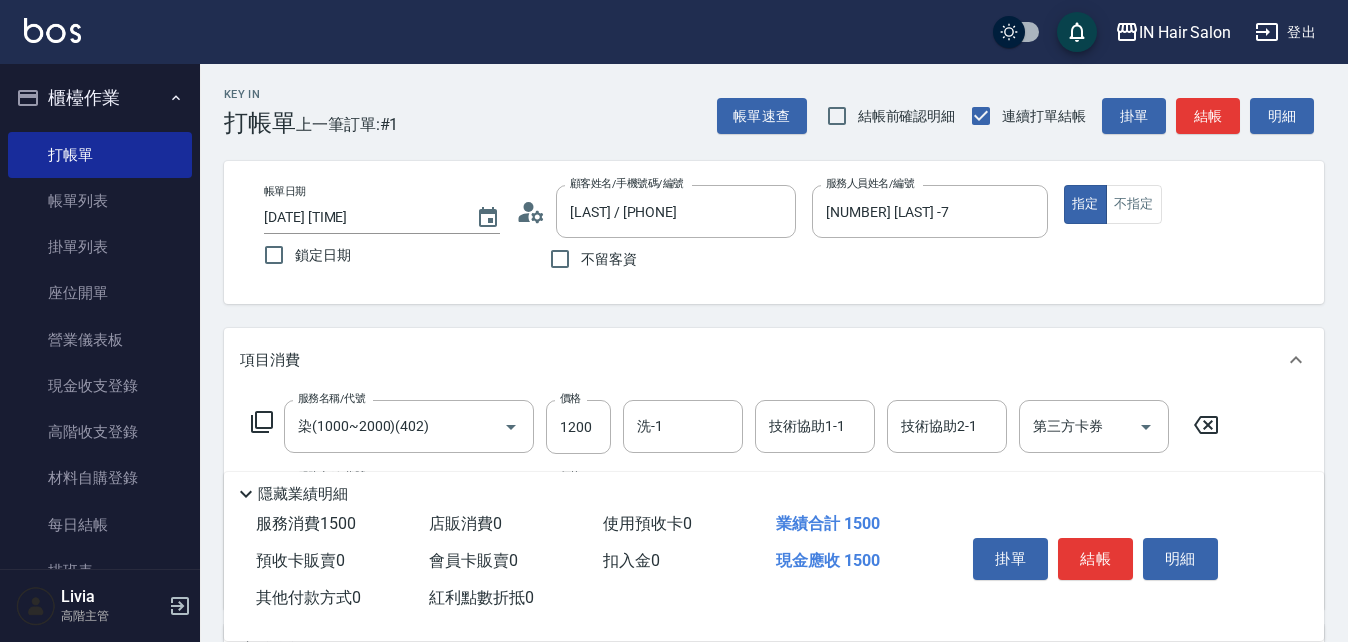 click on "結帳" at bounding box center [1095, 559] 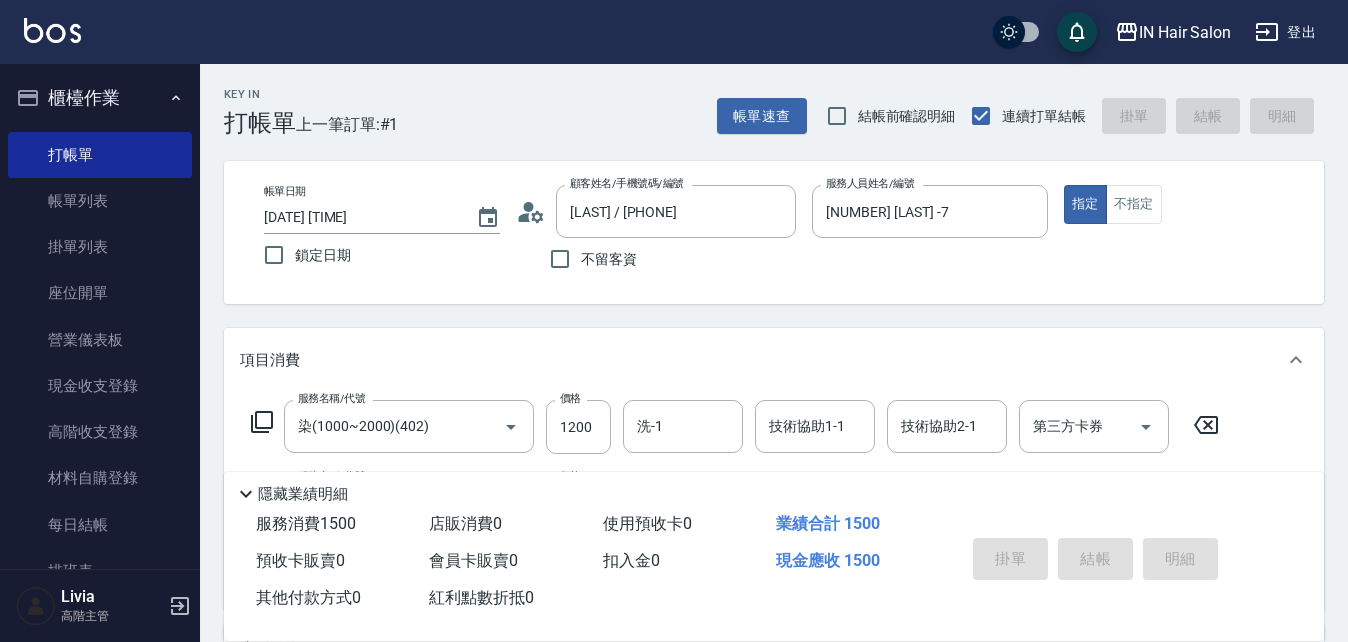 type 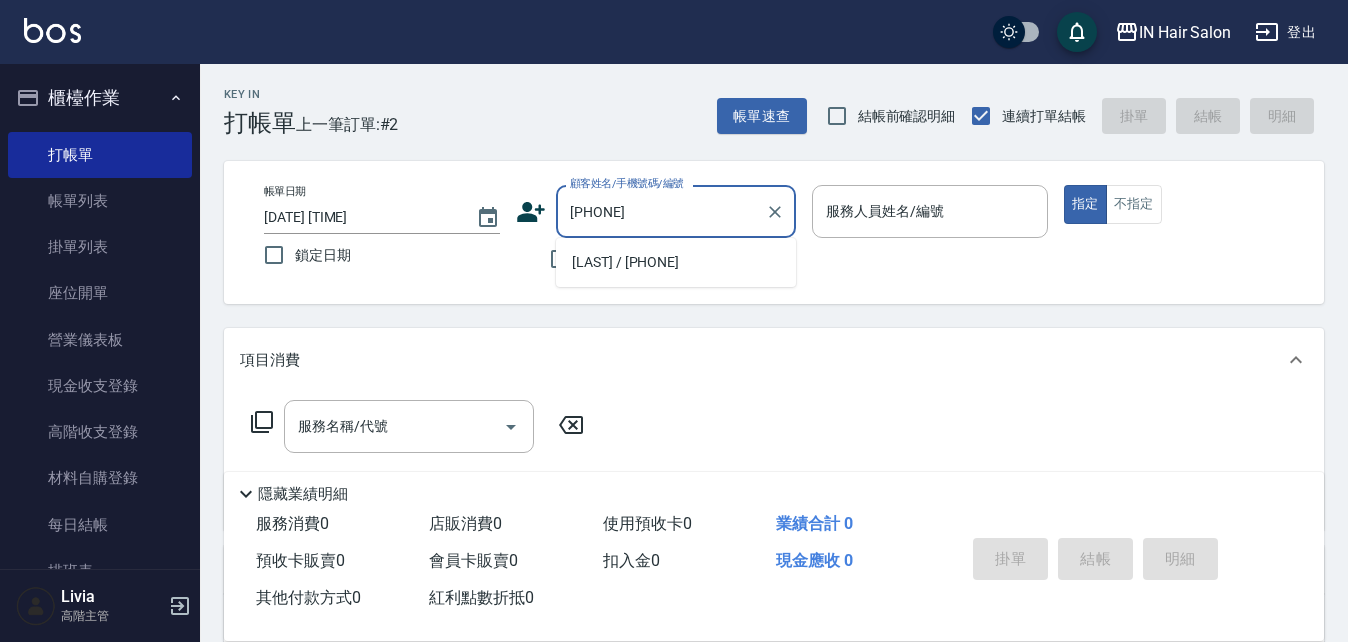 click on "[LAST] / [PHONE]" at bounding box center (676, 262) 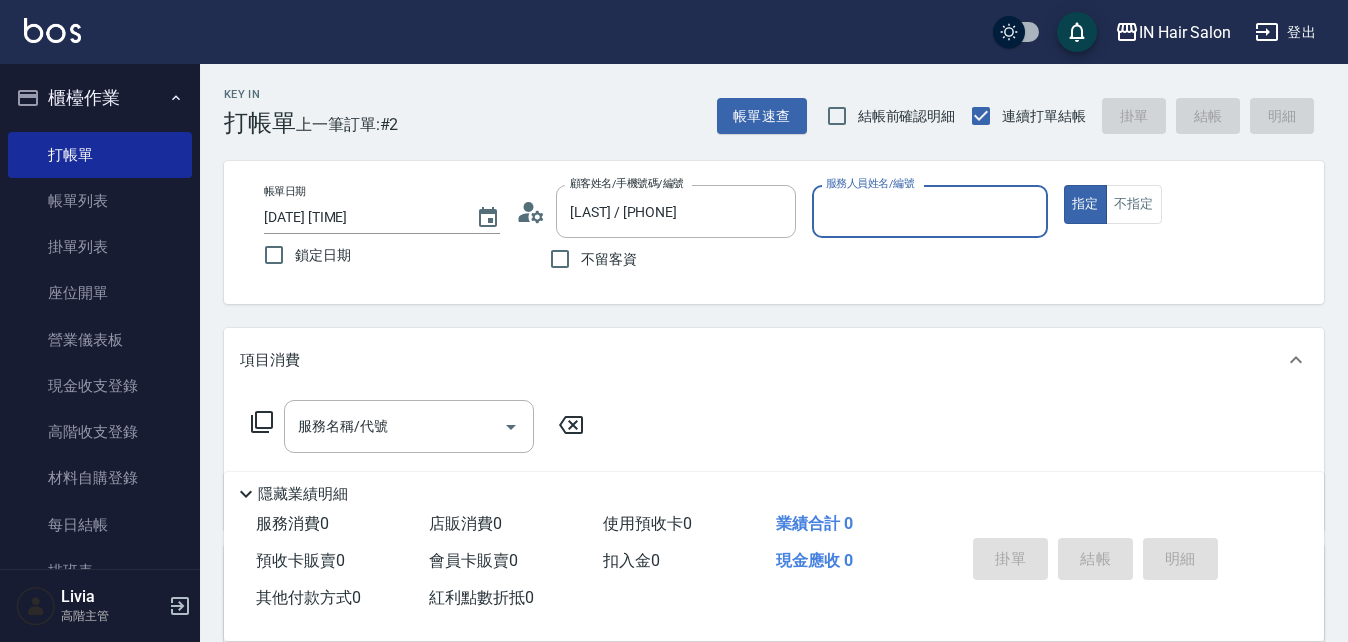 type on "[NUMBER] [LAST] -7" 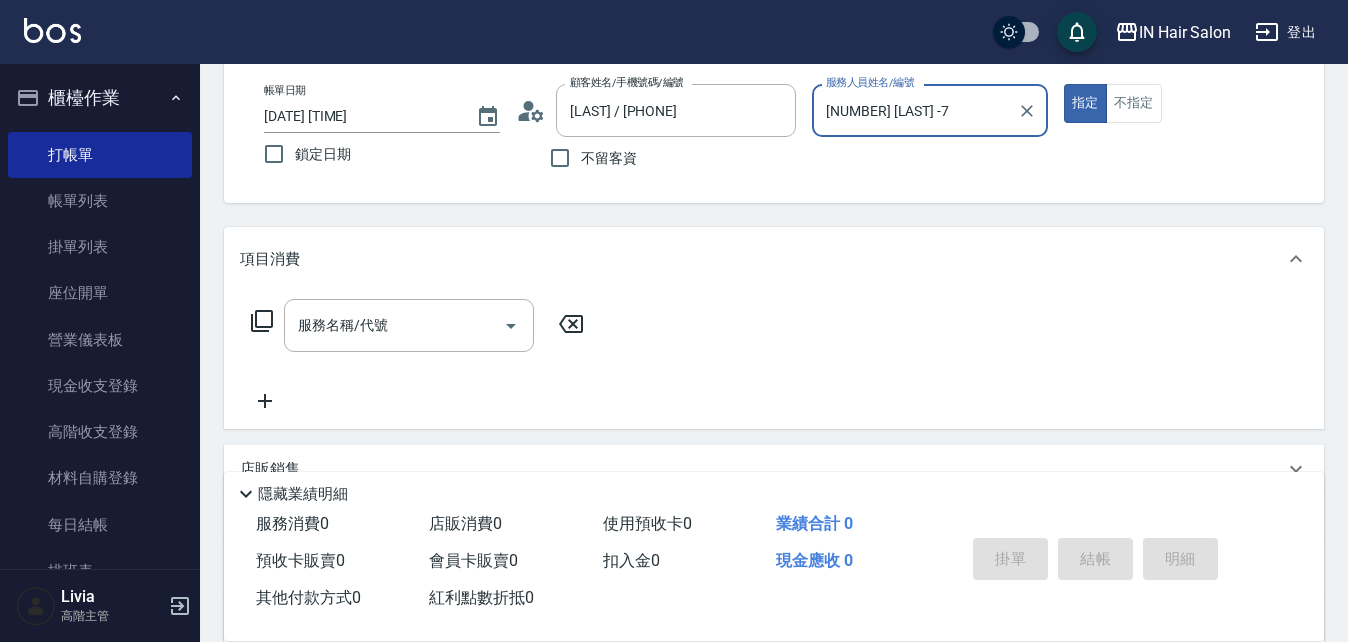 scroll, scrollTop: 300, scrollLeft: 0, axis: vertical 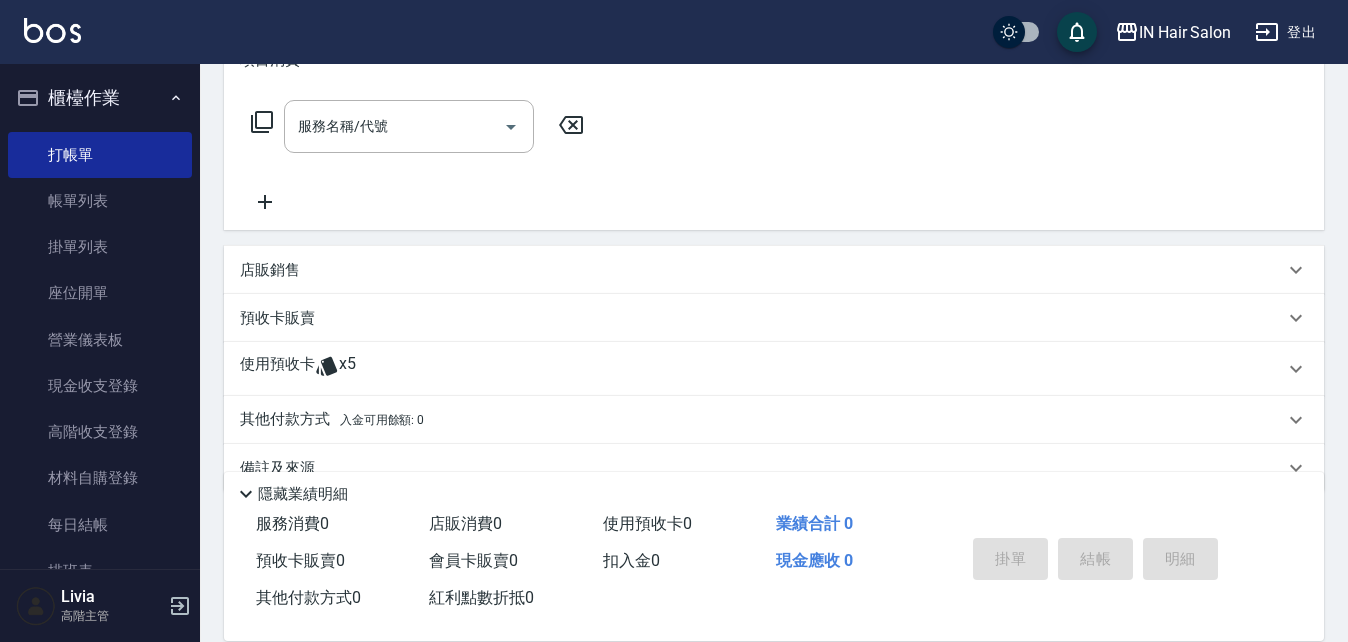 click on "使用預收卡" at bounding box center [277, 369] 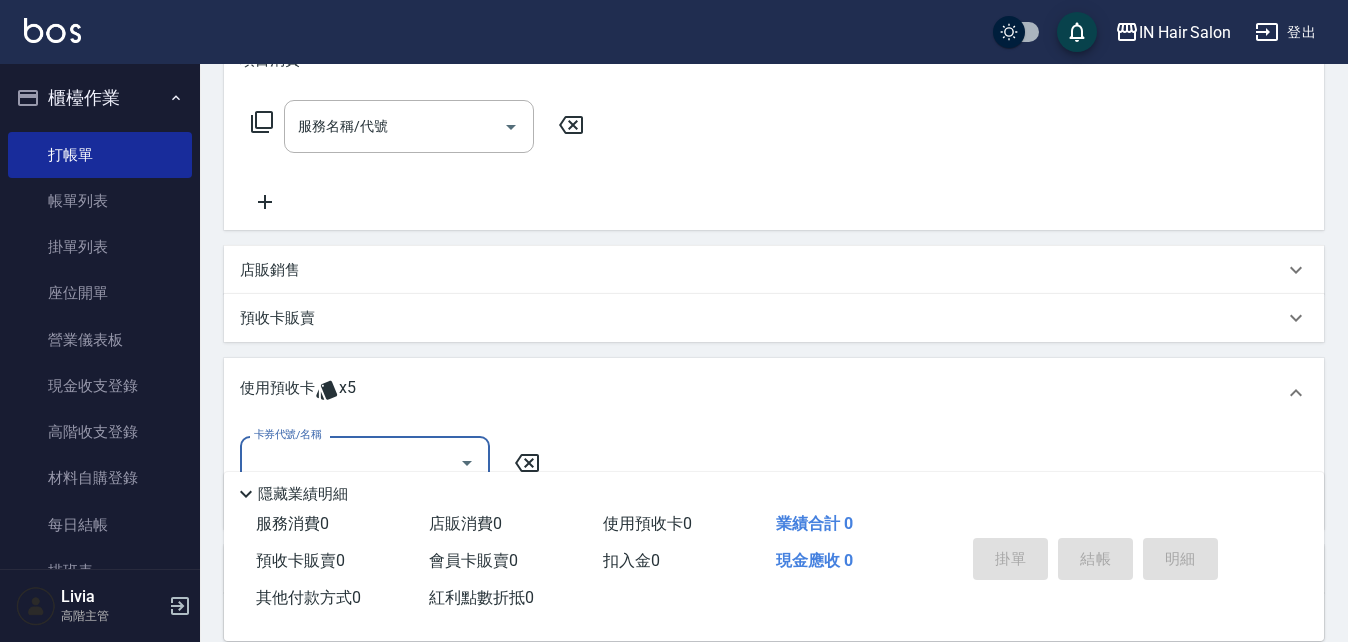scroll, scrollTop: 365, scrollLeft: 0, axis: vertical 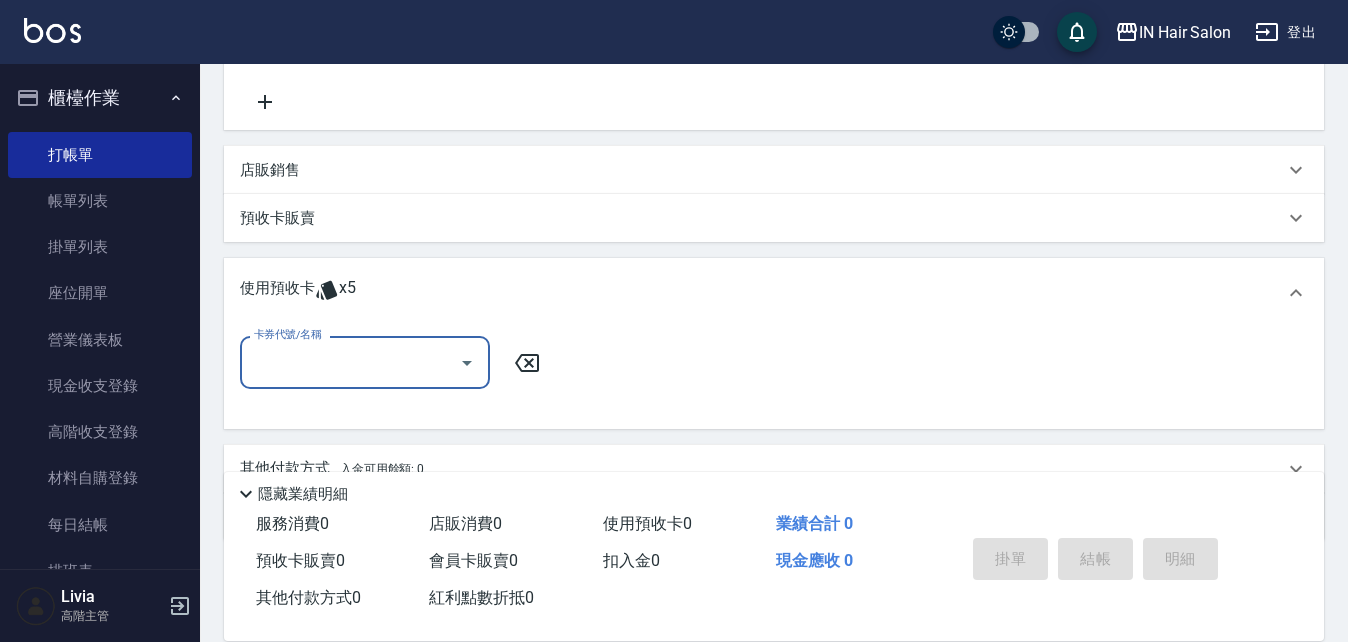 click on "卡券代號/名稱" at bounding box center [350, 362] 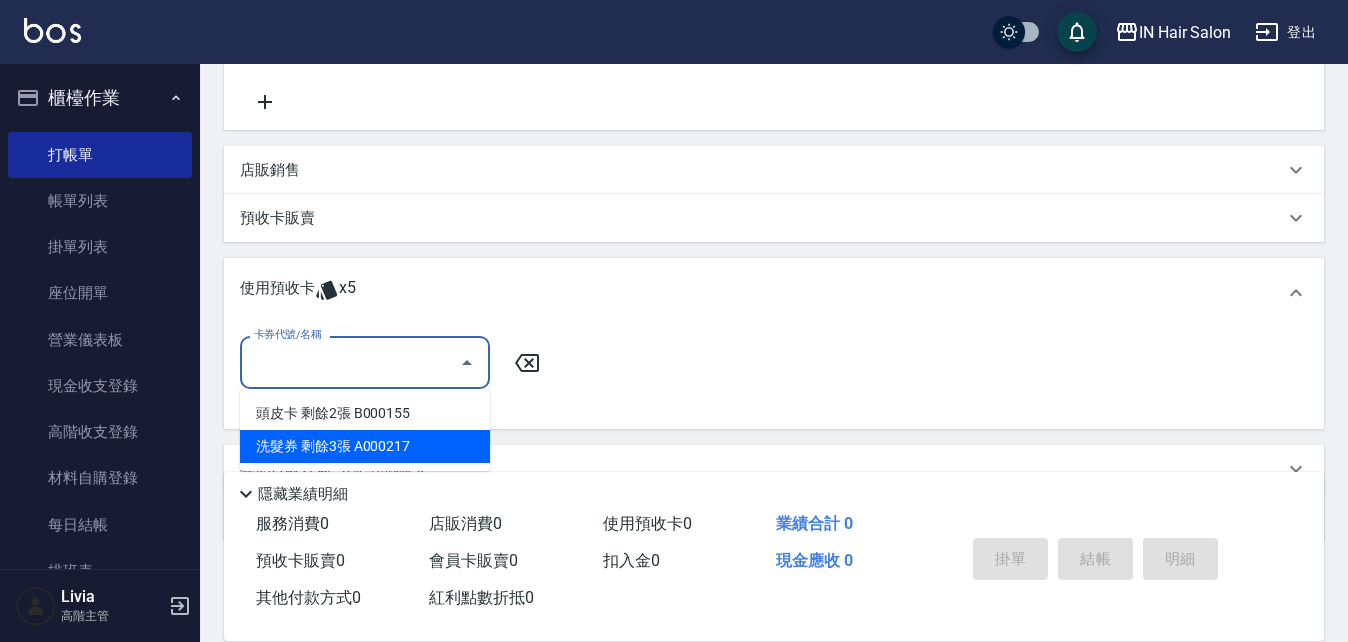 click on "洗髮券 剩餘3張 A000217" at bounding box center [365, 446] 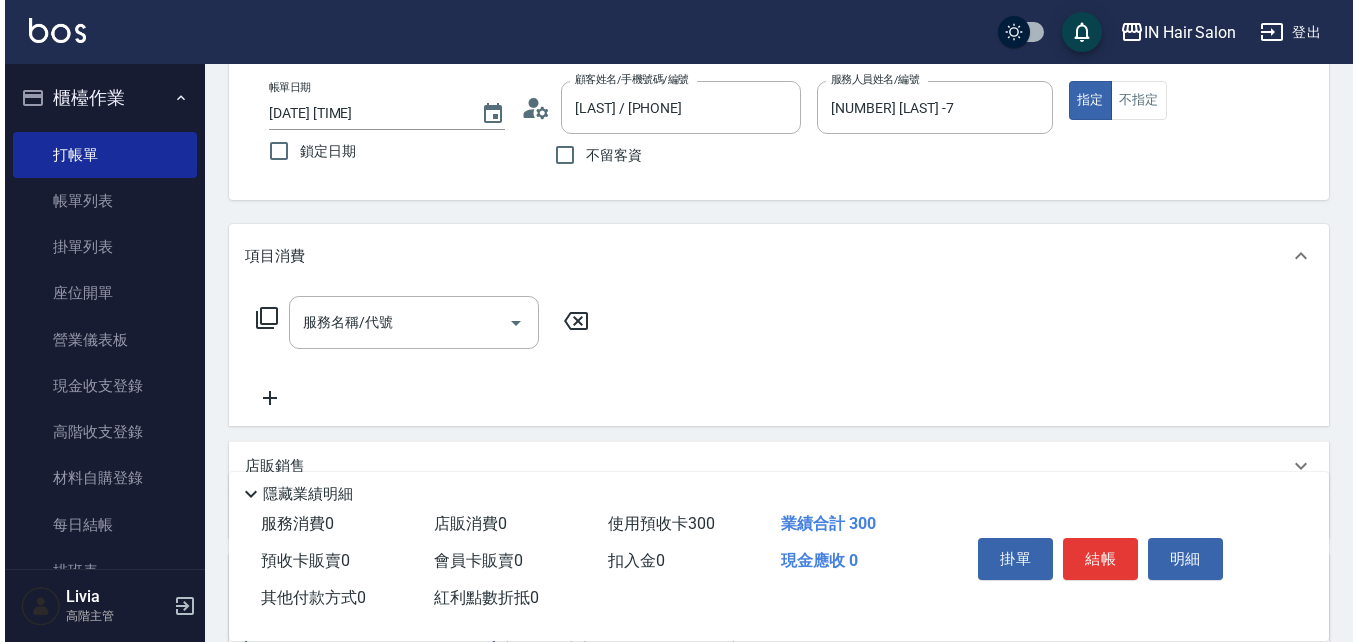 scroll, scrollTop: 100, scrollLeft: 0, axis: vertical 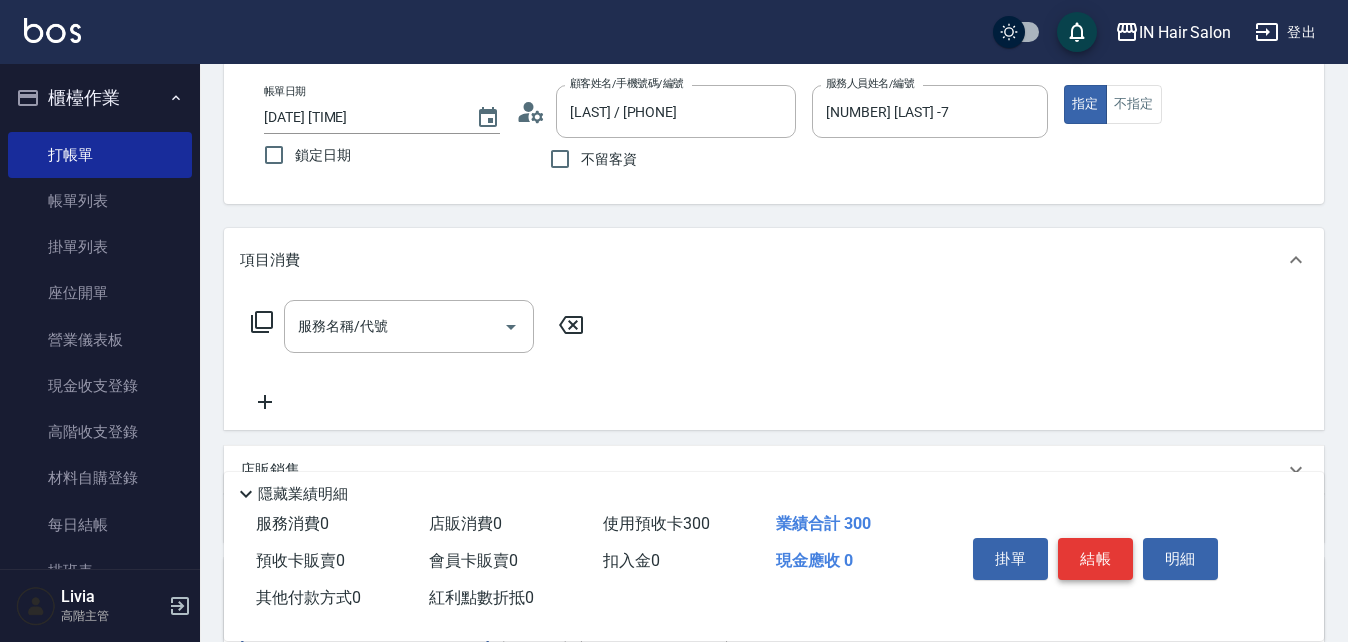 click on "結帳" at bounding box center [1095, 559] 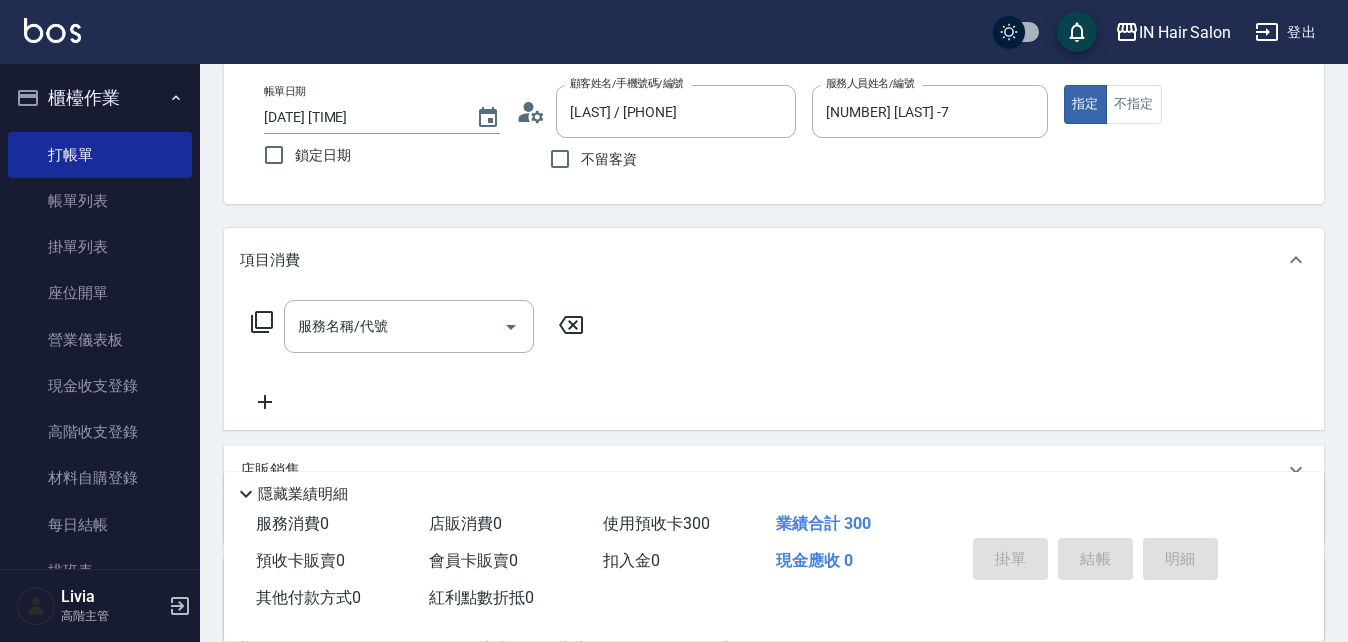 type 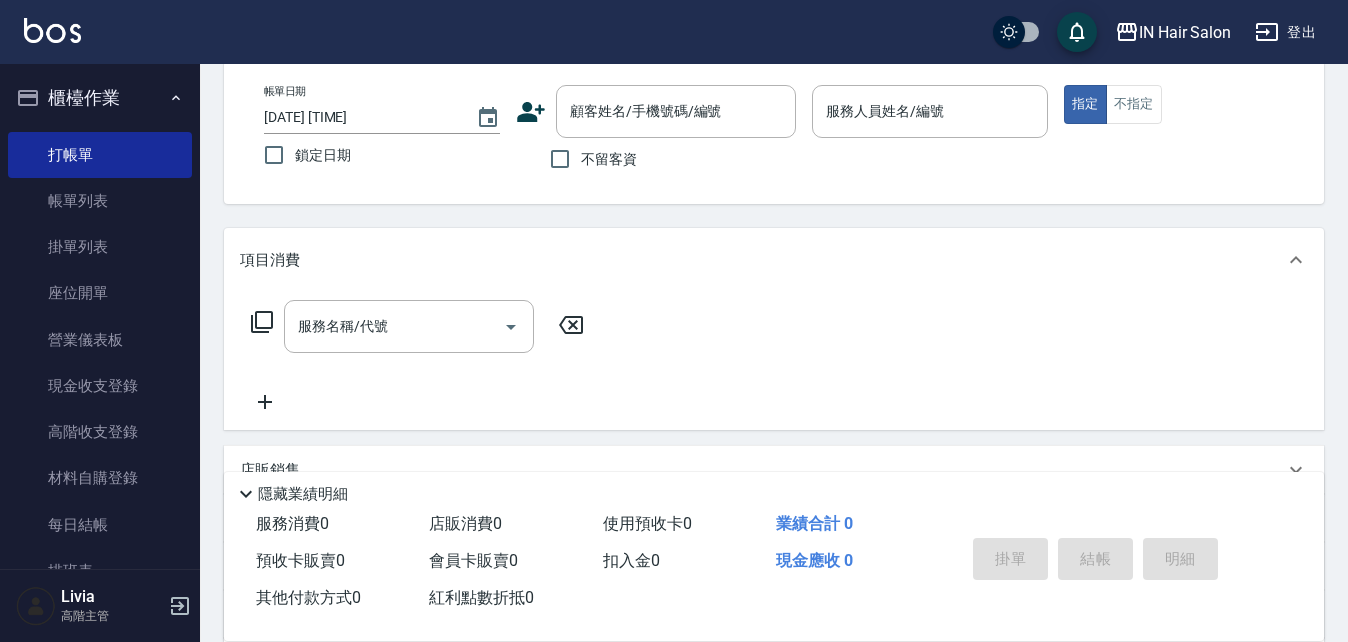 click 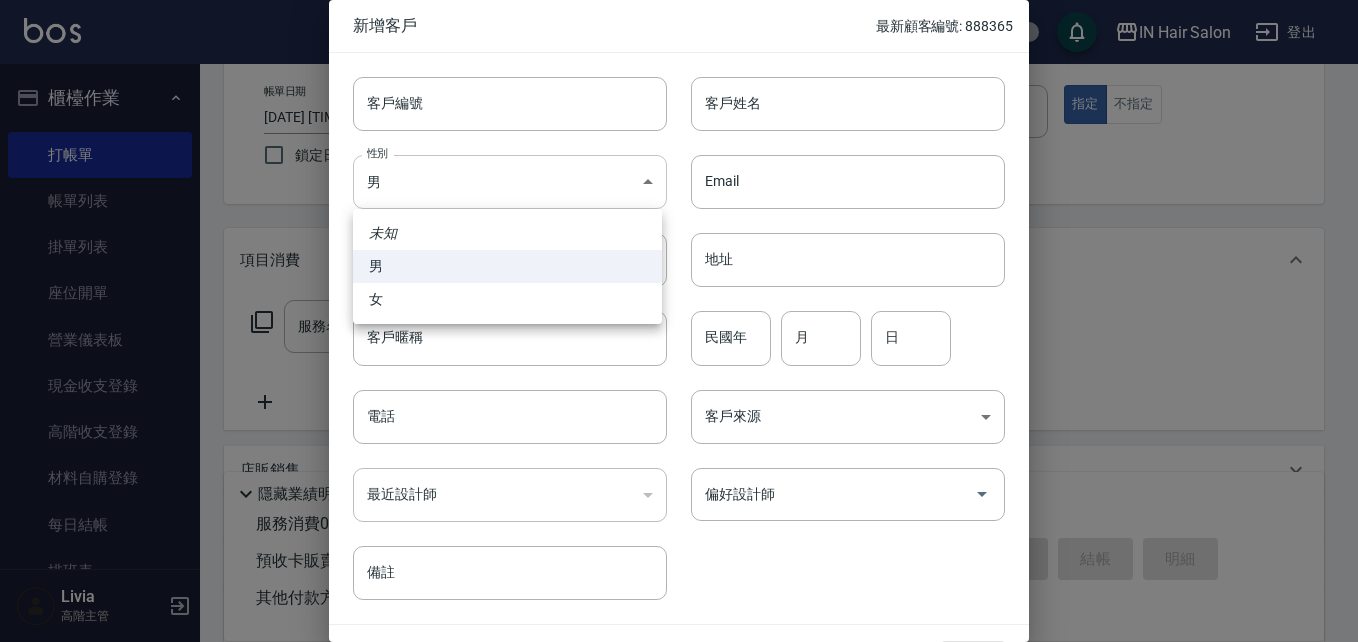 drag, startPoint x: 430, startPoint y: 172, endPoint x: 411, endPoint y: 220, distance: 51.62364 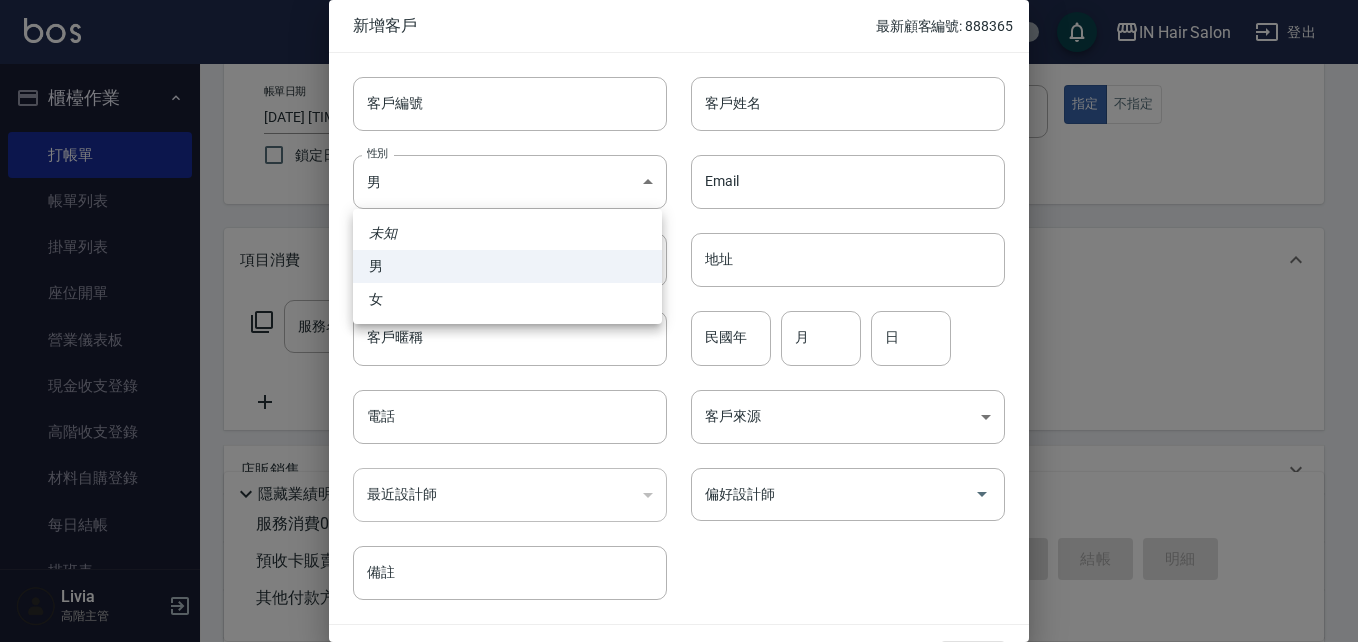 click on "女" at bounding box center [507, 299] 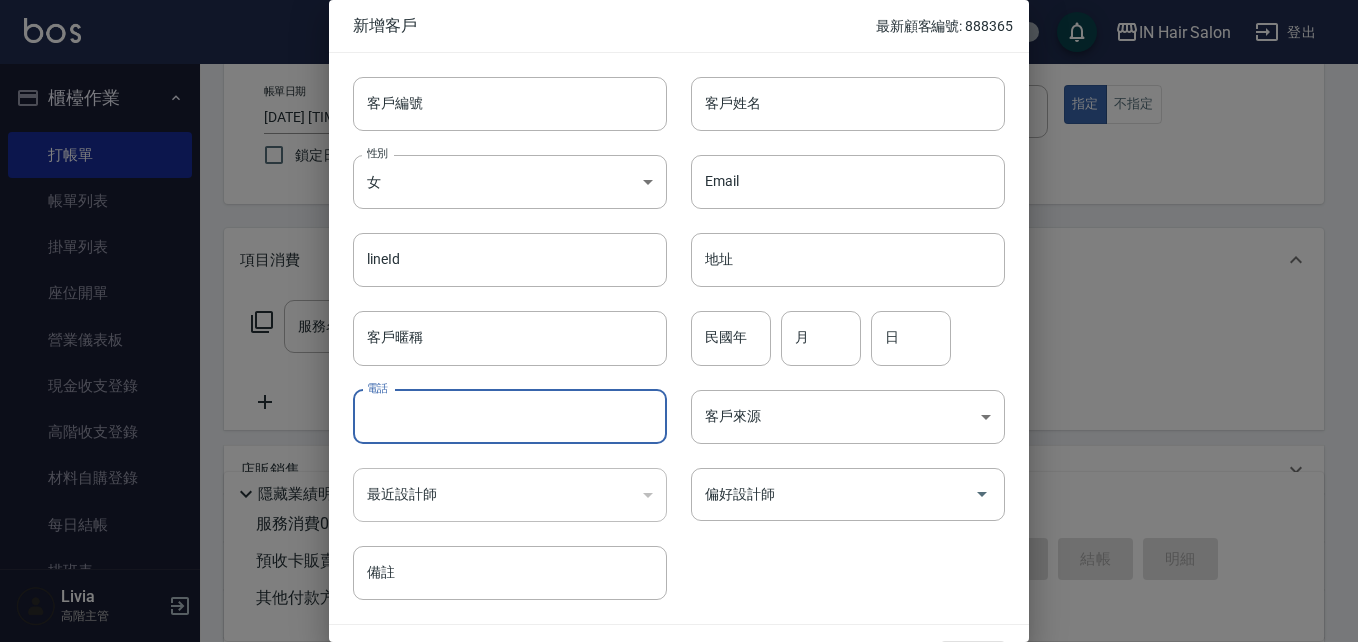 click on "電話" at bounding box center (510, 417) 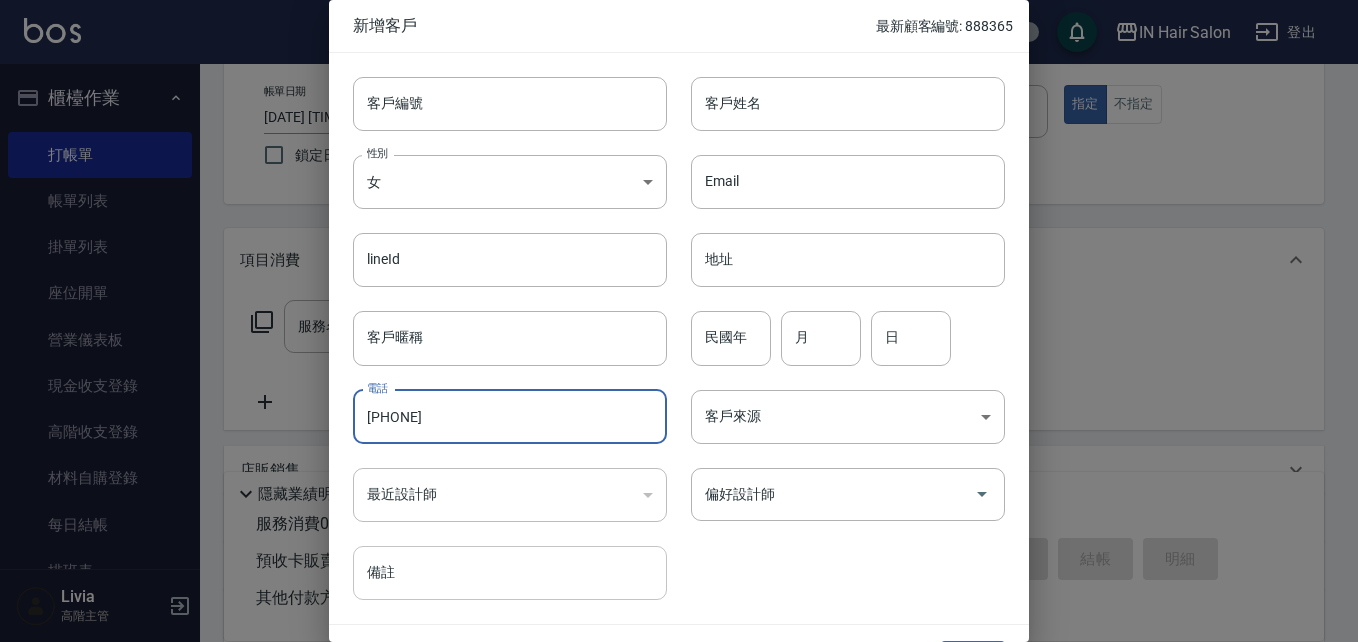 type on "[PHONE]" 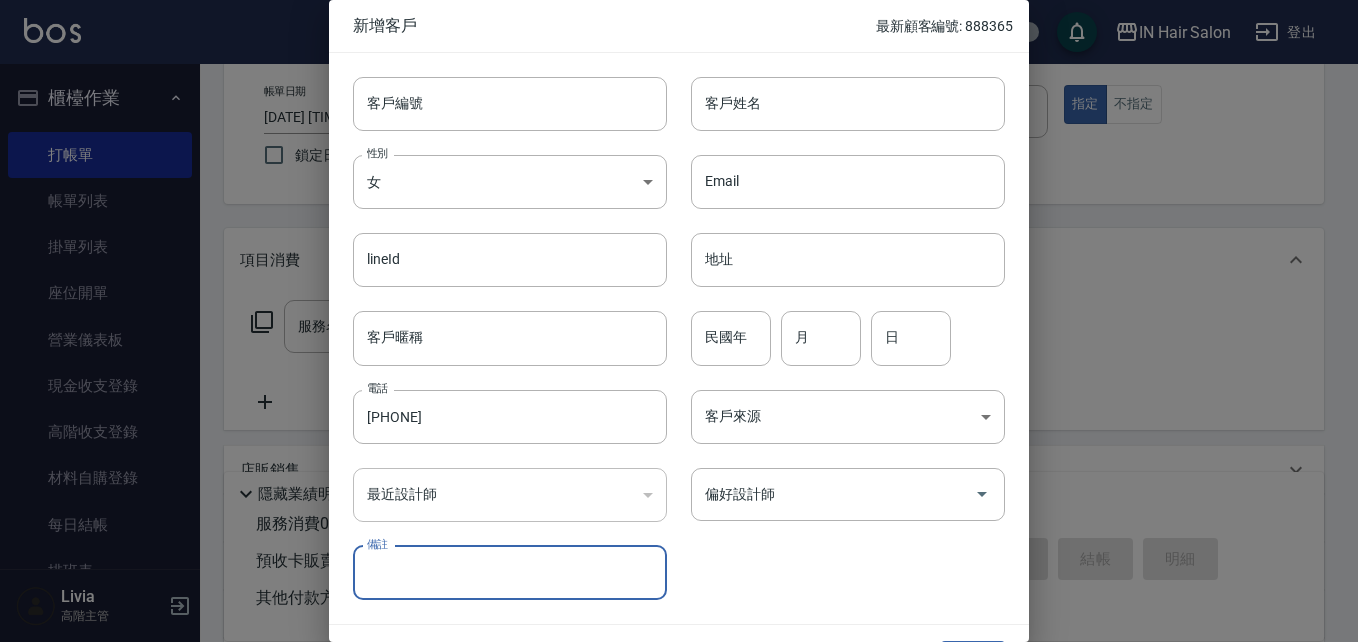 type on "Google預約" 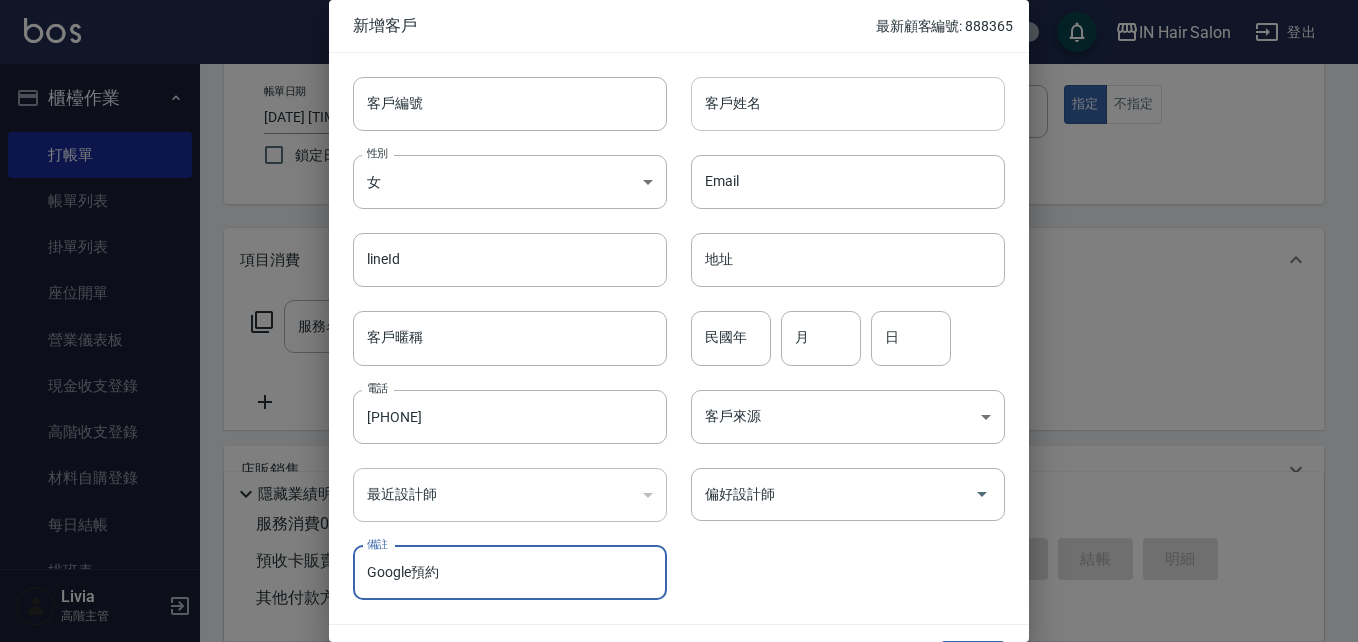 click on "客戶姓名" at bounding box center (848, 104) 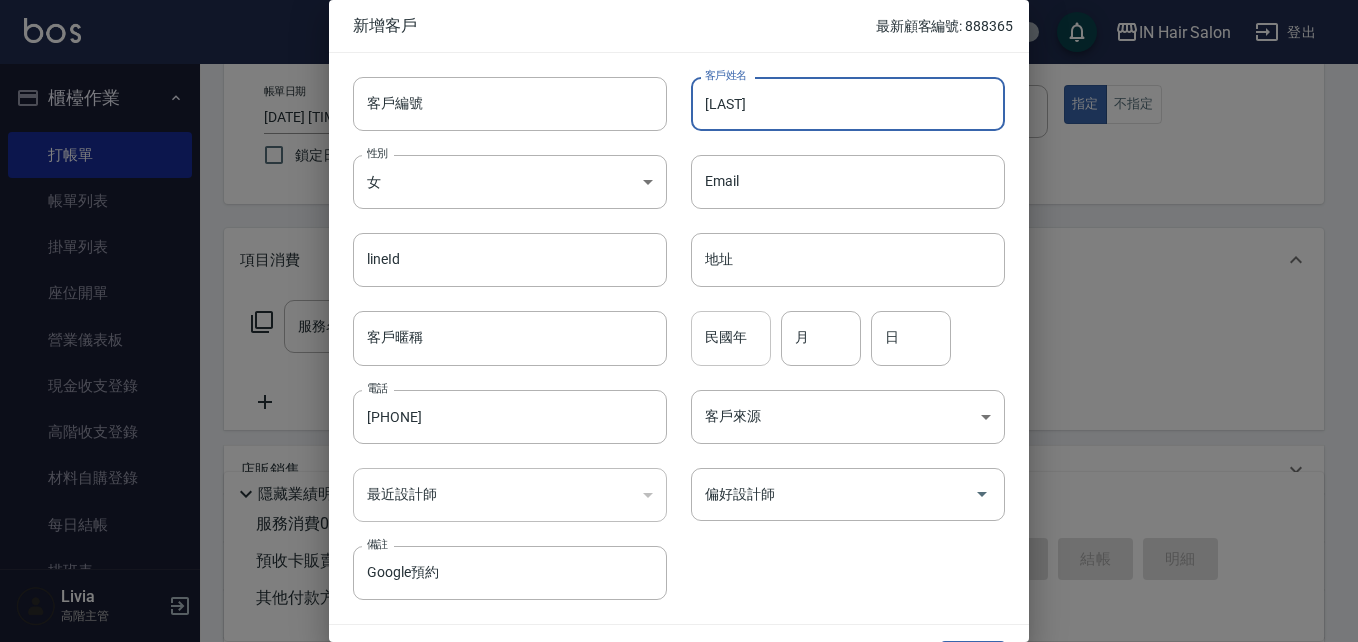 type on "[LAST]" 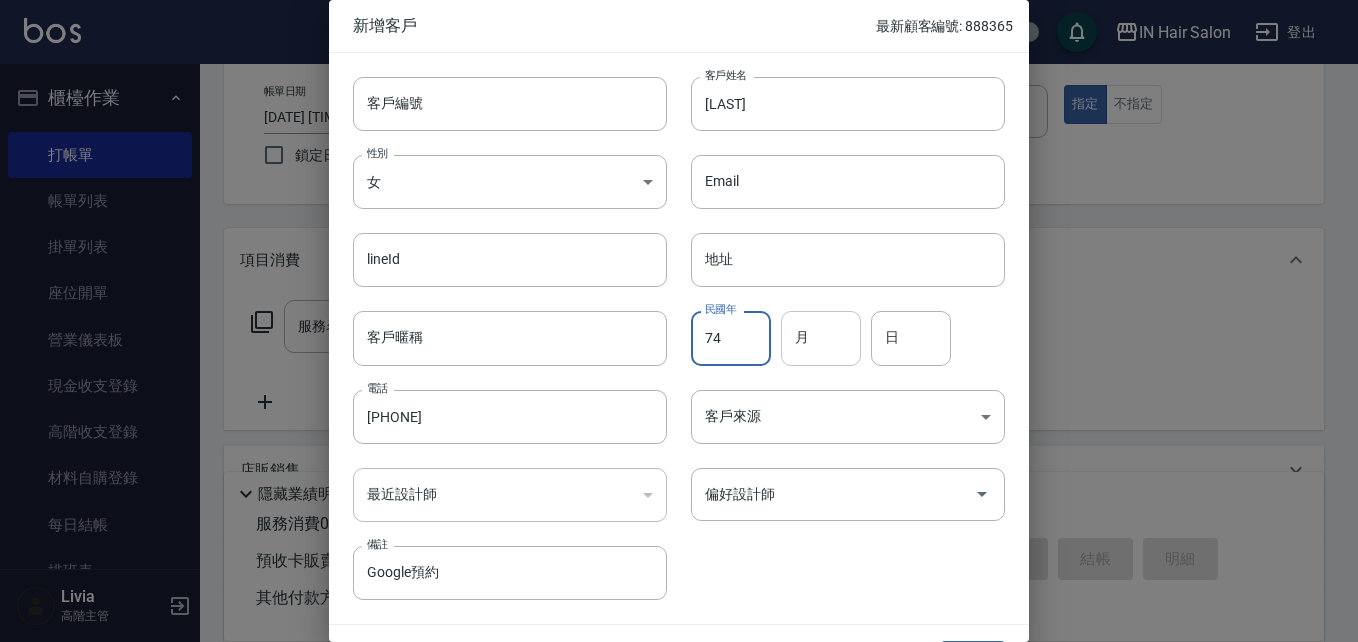 type on "74" 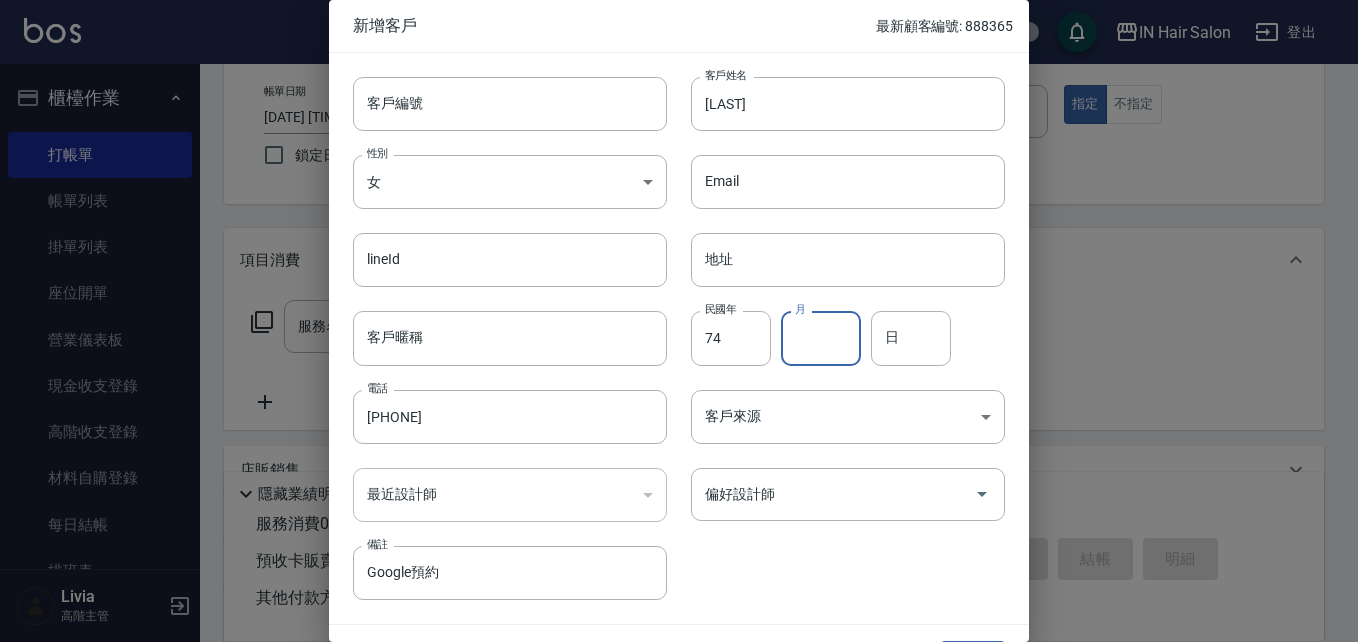 click on "月" at bounding box center [821, 338] 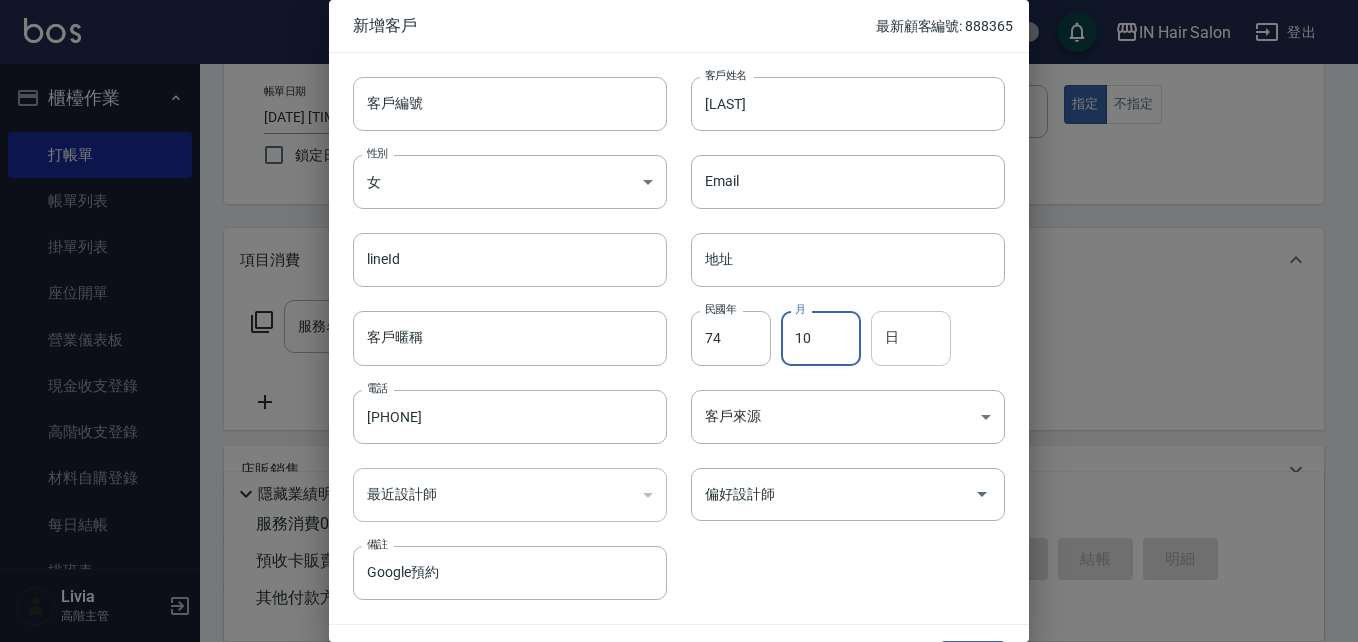 type on "10" 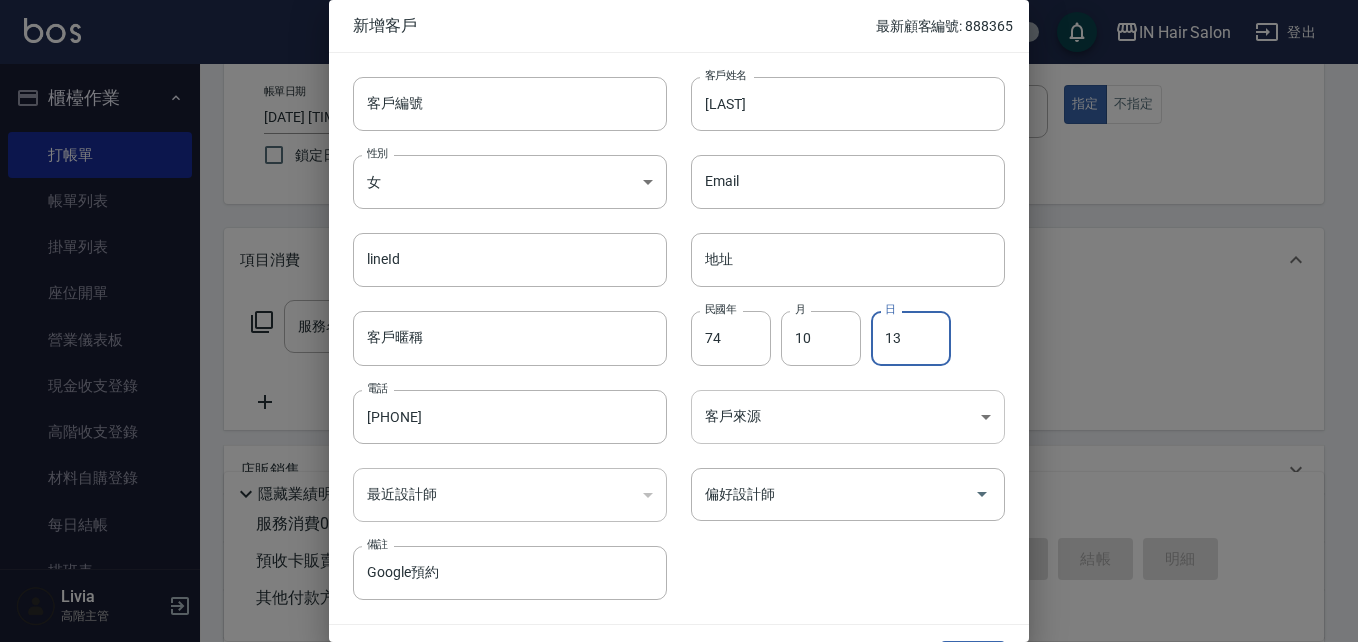 type on "13" 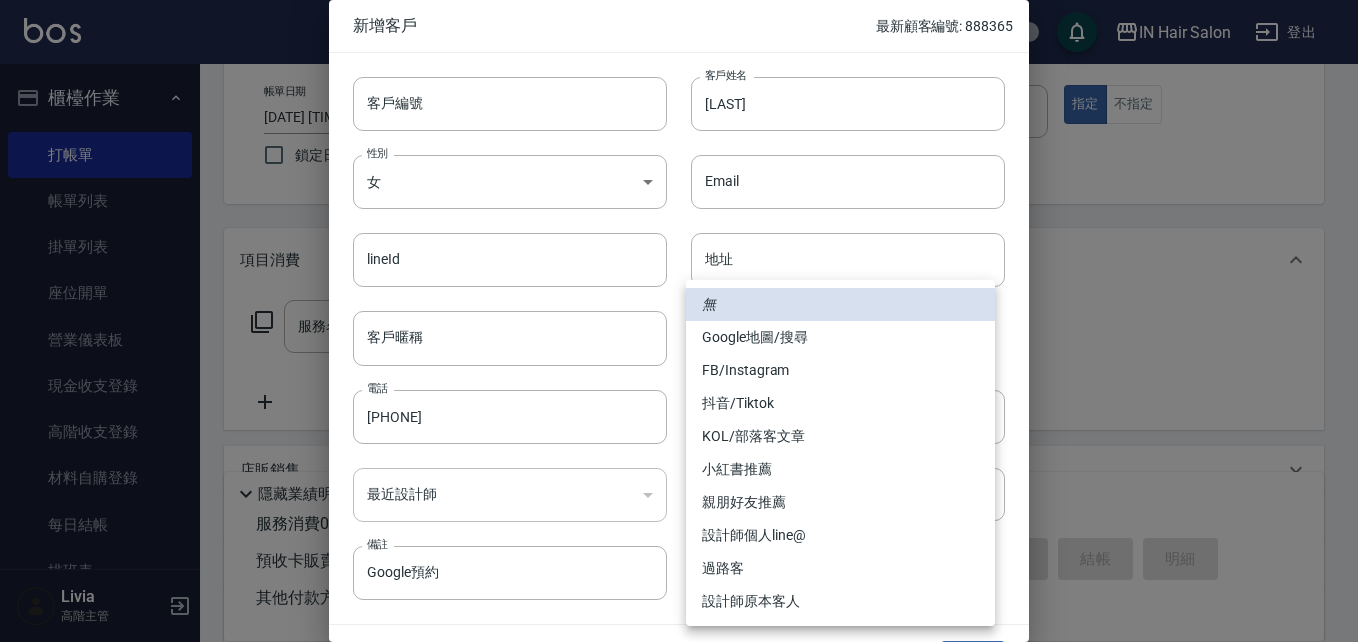click on "Google地圖/搜尋" at bounding box center (840, 337) 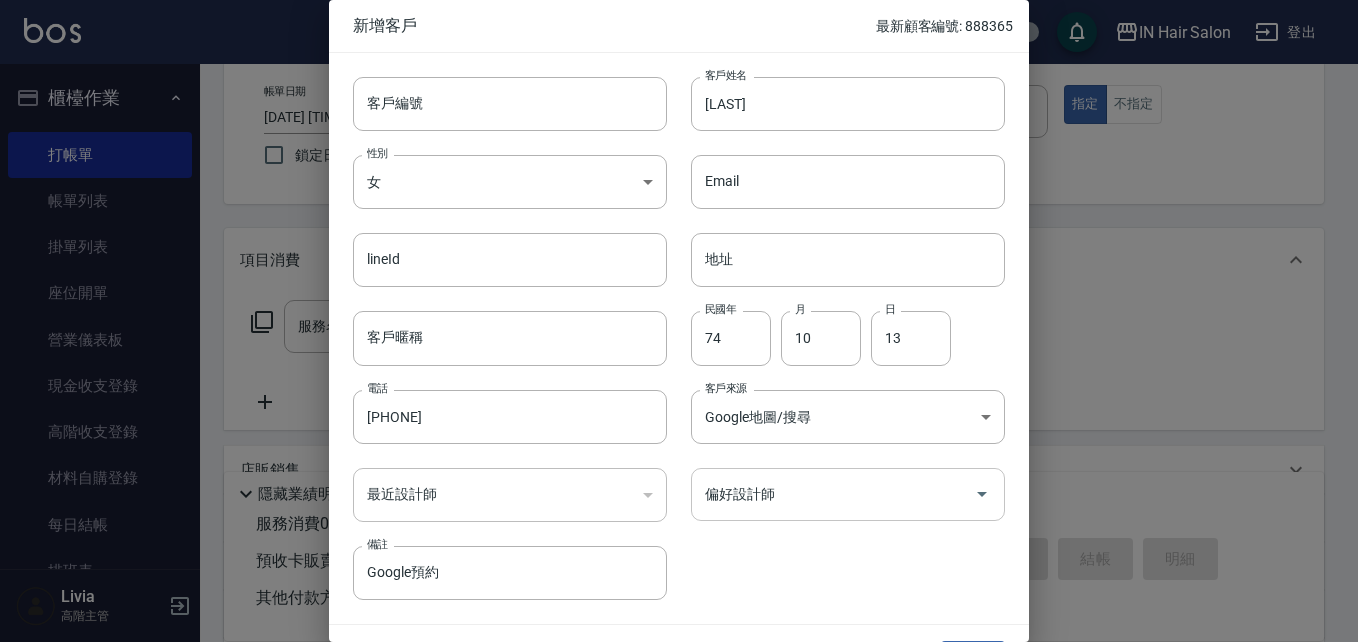 click on "偏好設計師" at bounding box center (833, 494) 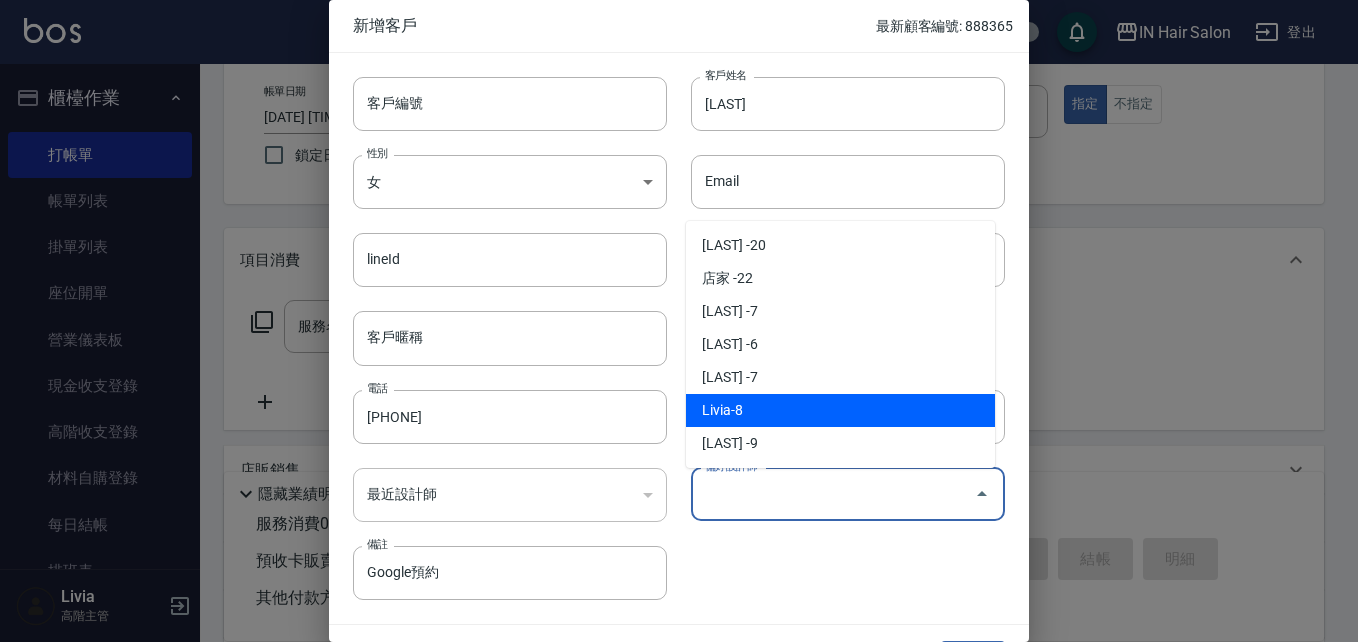 click on "Livia-8" at bounding box center [840, 410] 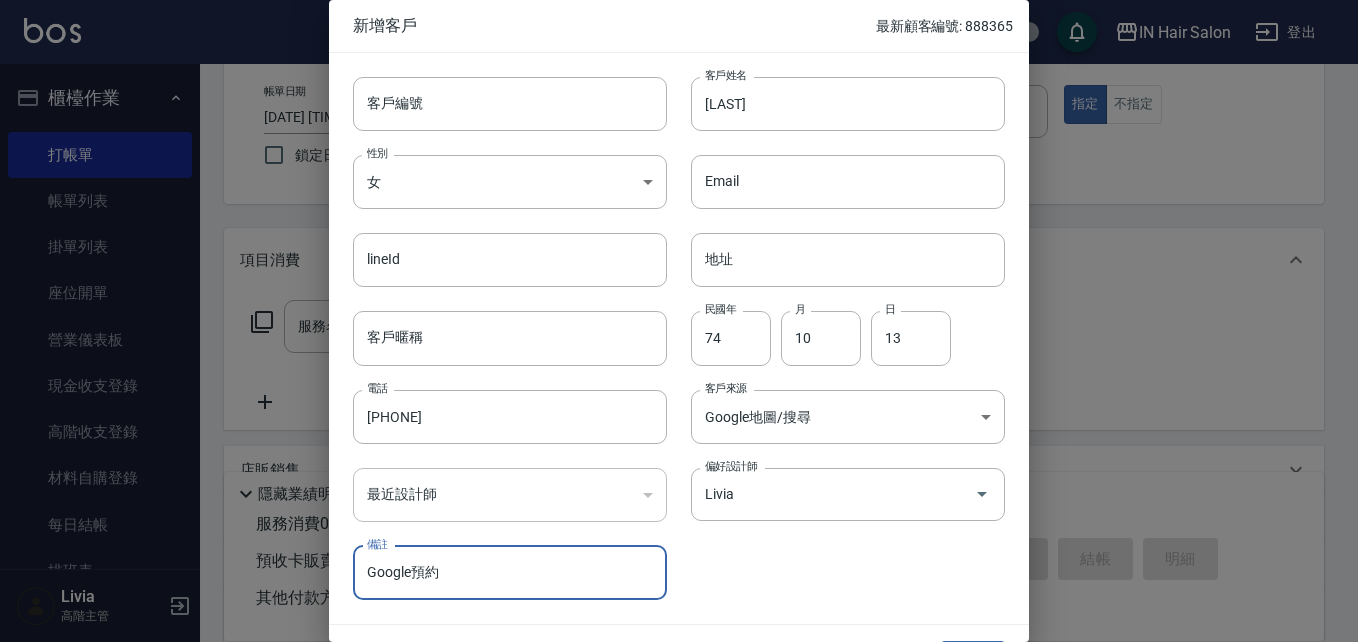 drag, startPoint x: 740, startPoint y: 558, endPoint x: 764, endPoint y: 543, distance: 28.301943 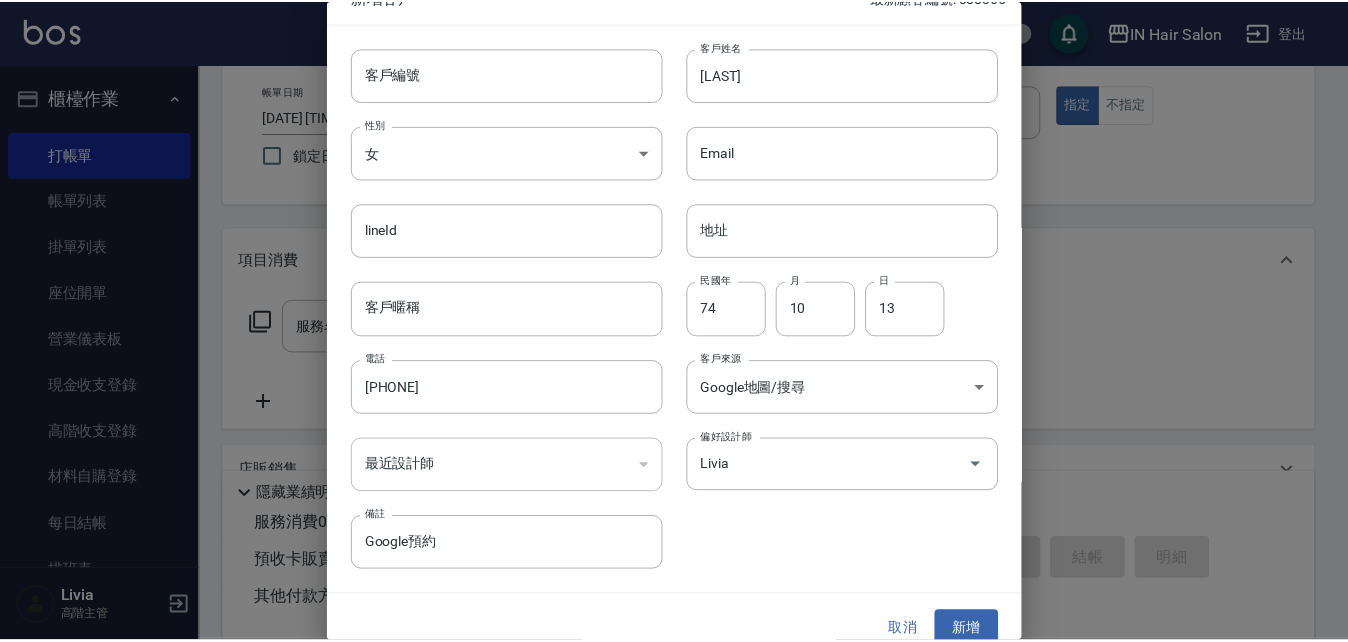 scroll, scrollTop: 51, scrollLeft: 0, axis: vertical 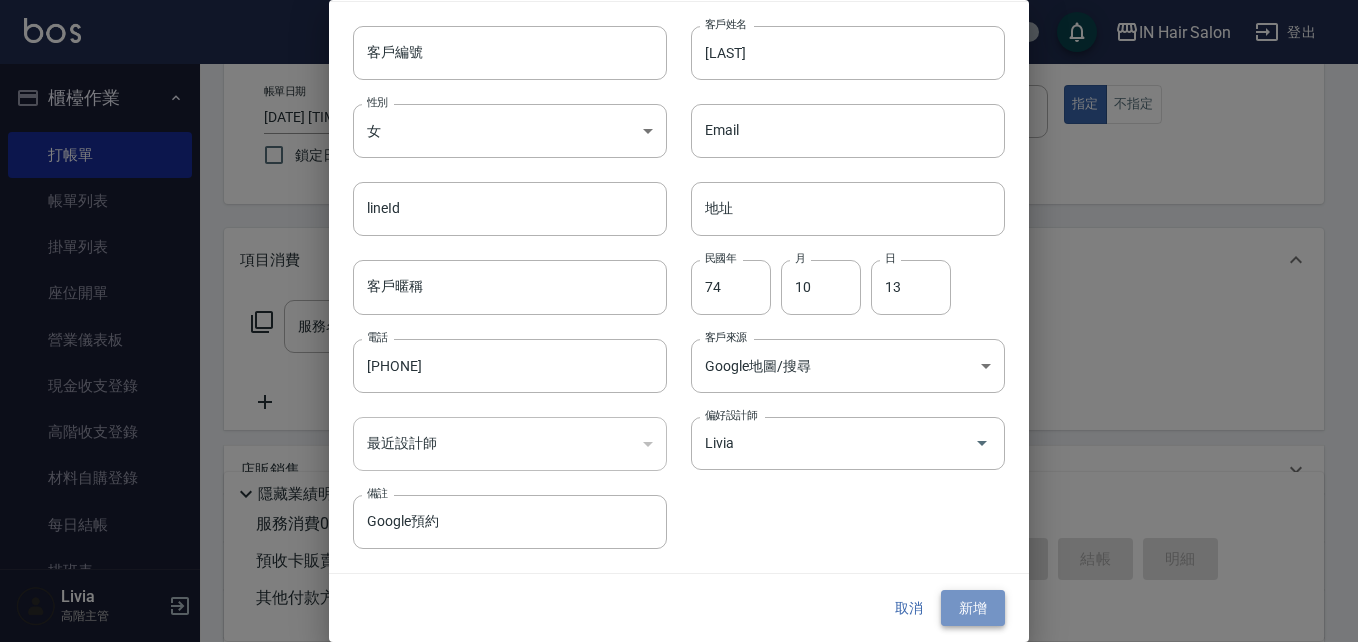 click on "新增" at bounding box center [973, 608] 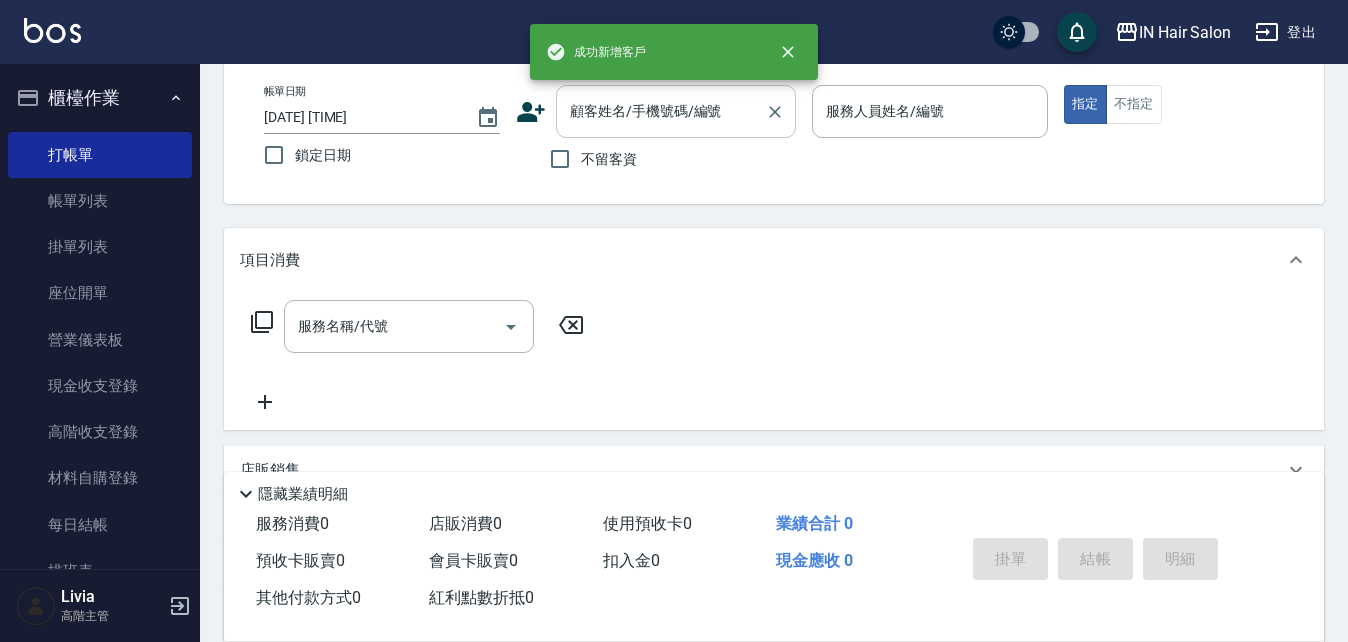click on "顧客姓名/手機號碼/編號" at bounding box center [661, 111] 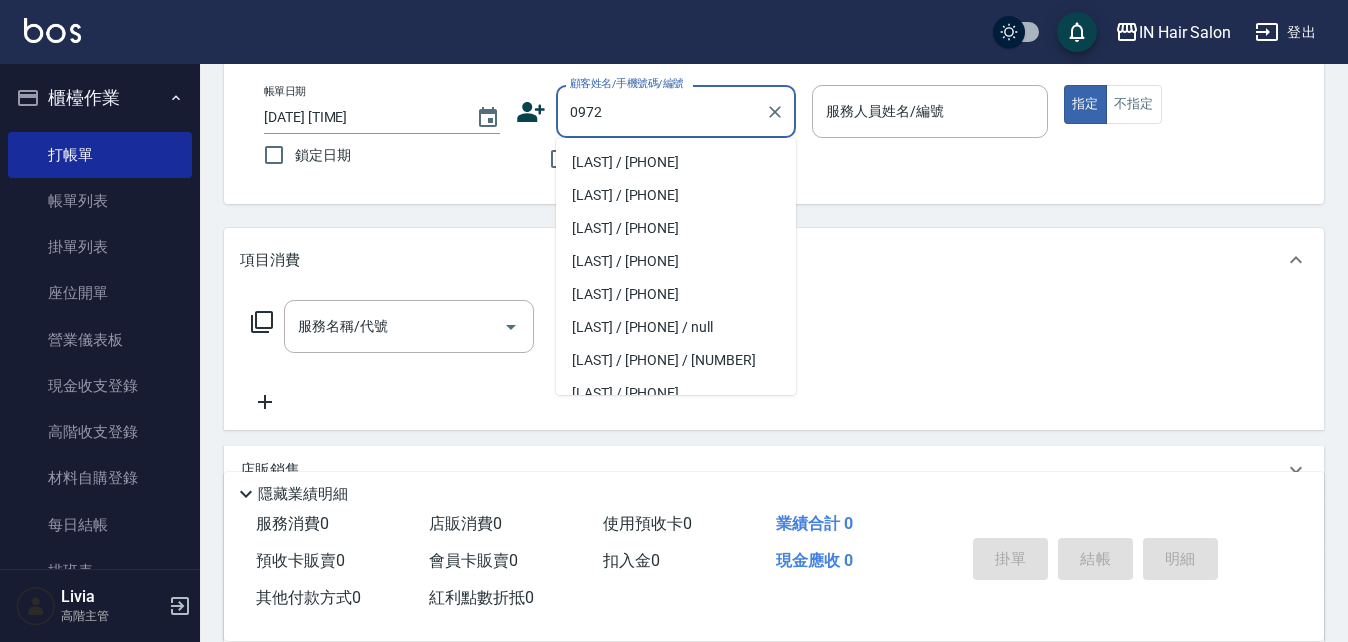 click on "[LAST] / [PHONE]" at bounding box center [676, 162] 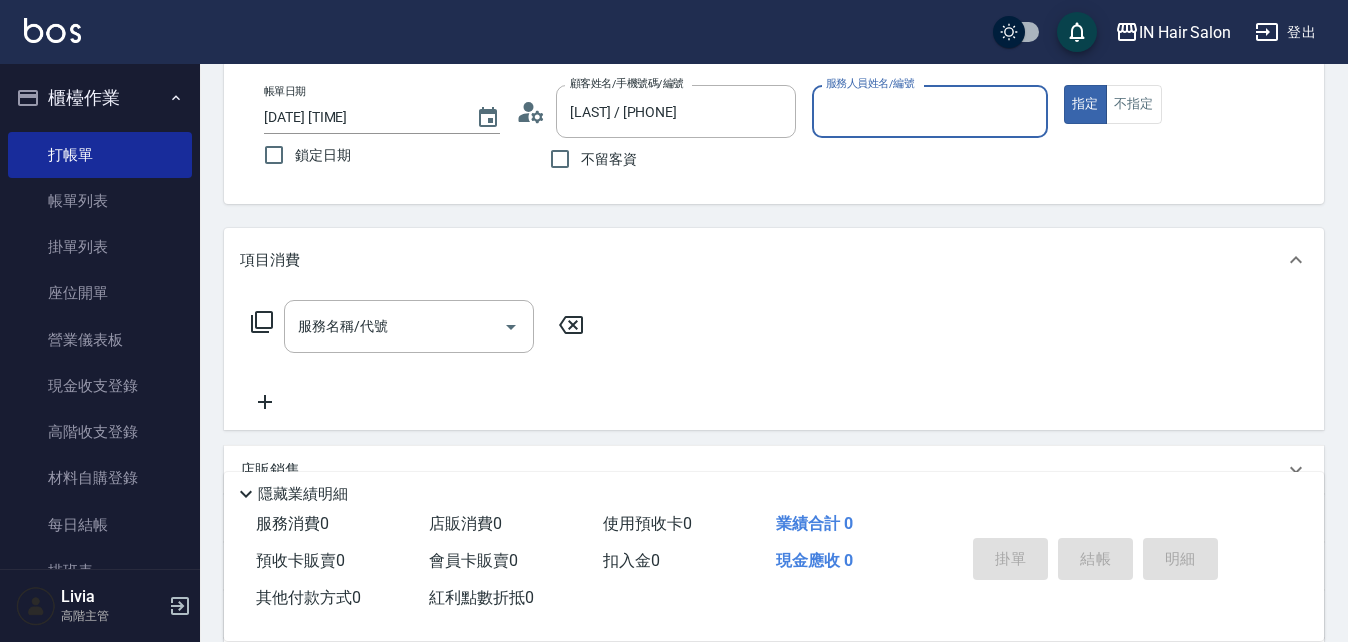 type on "[NUMBER] [LAST] -8" 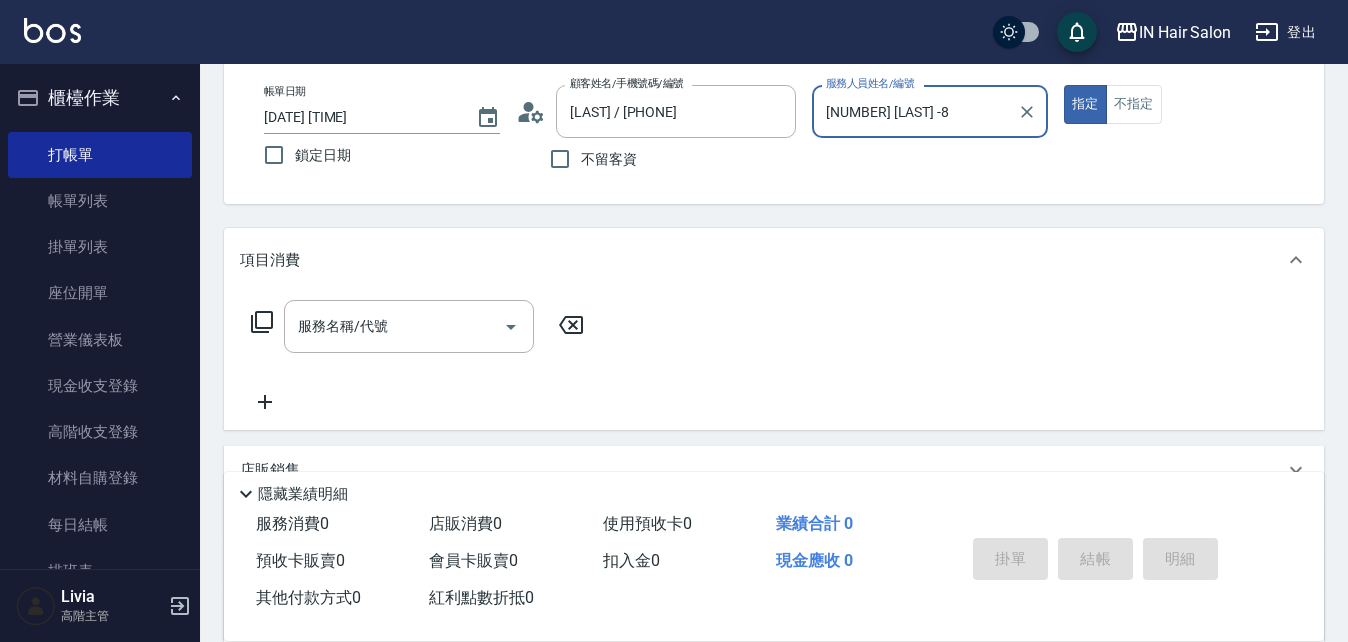click 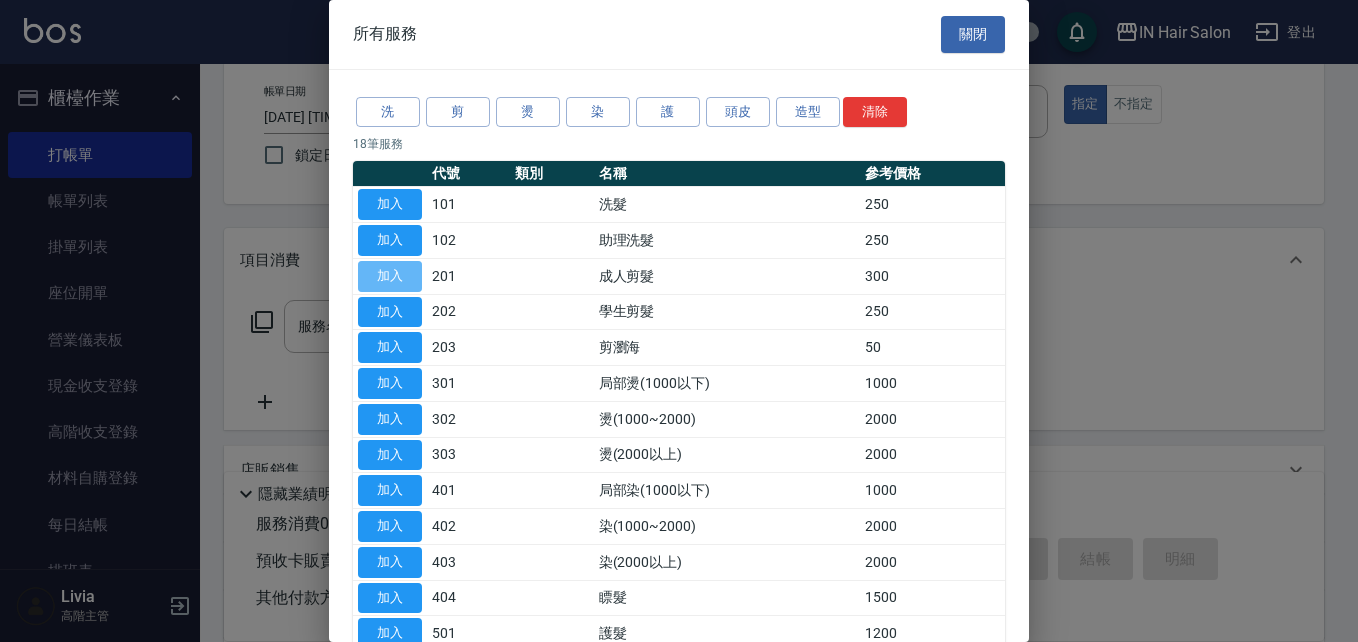 drag, startPoint x: 388, startPoint y: 265, endPoint x: 411, endPoint y: 292, distance: 35.468296 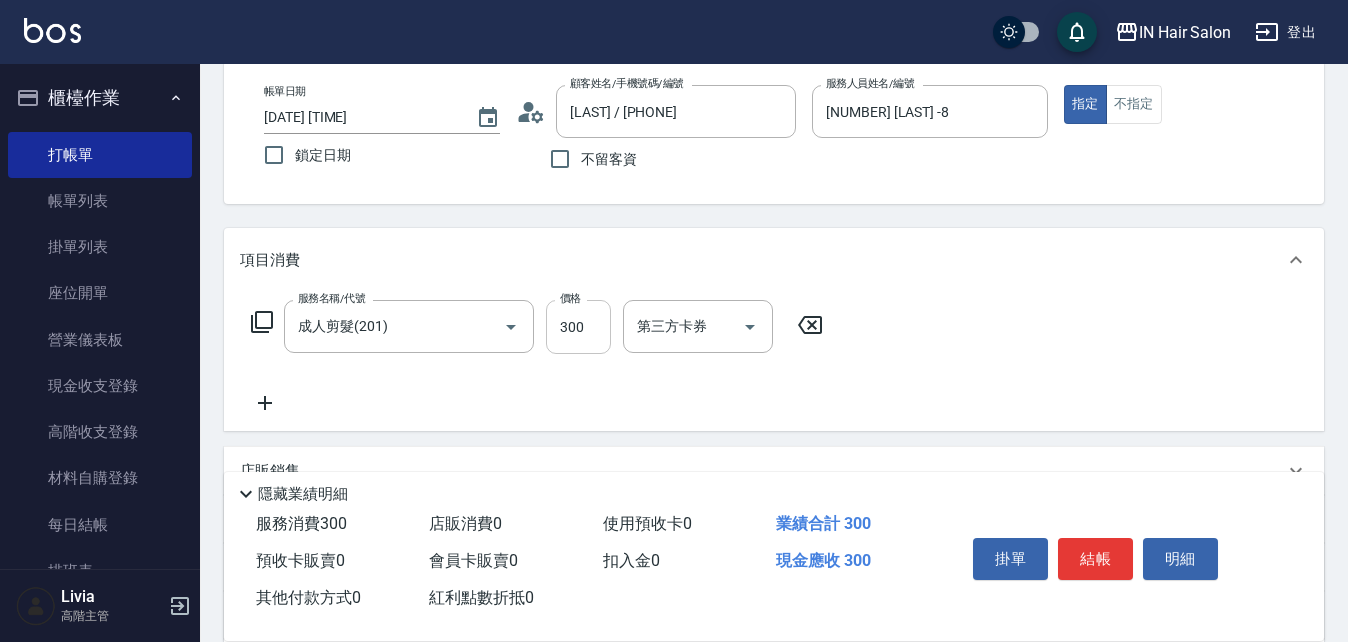 click on "300" at bounding box center (578, 327) 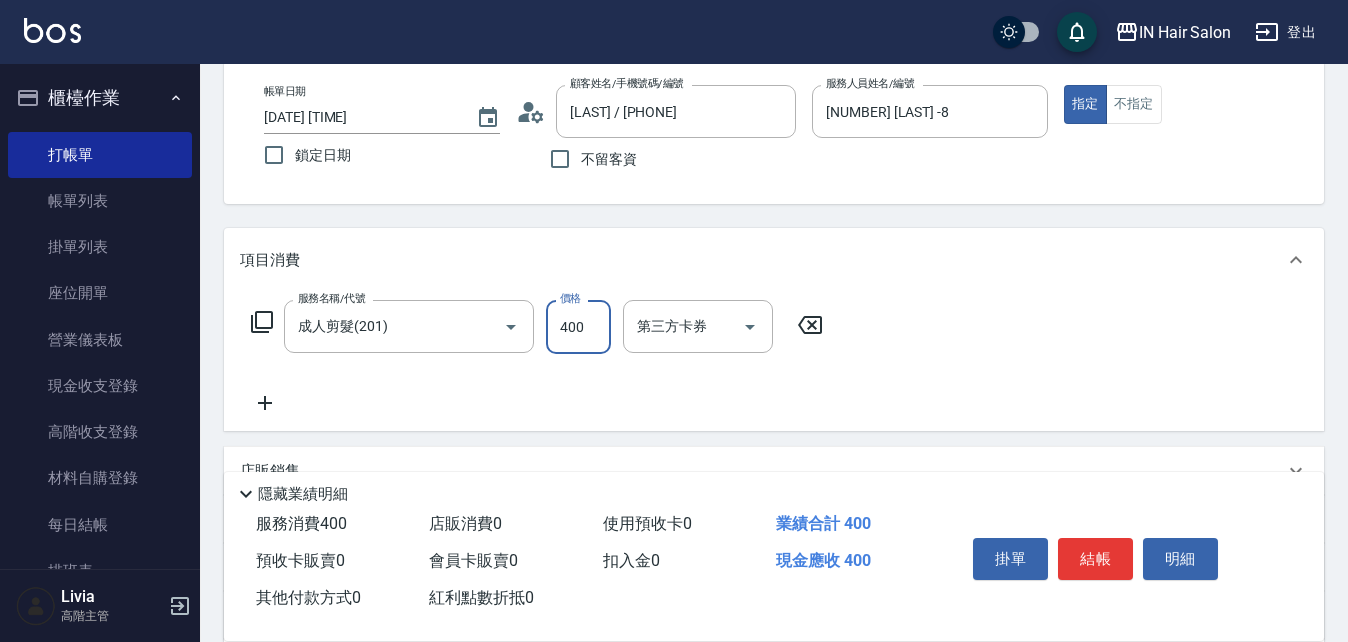 type on "400" 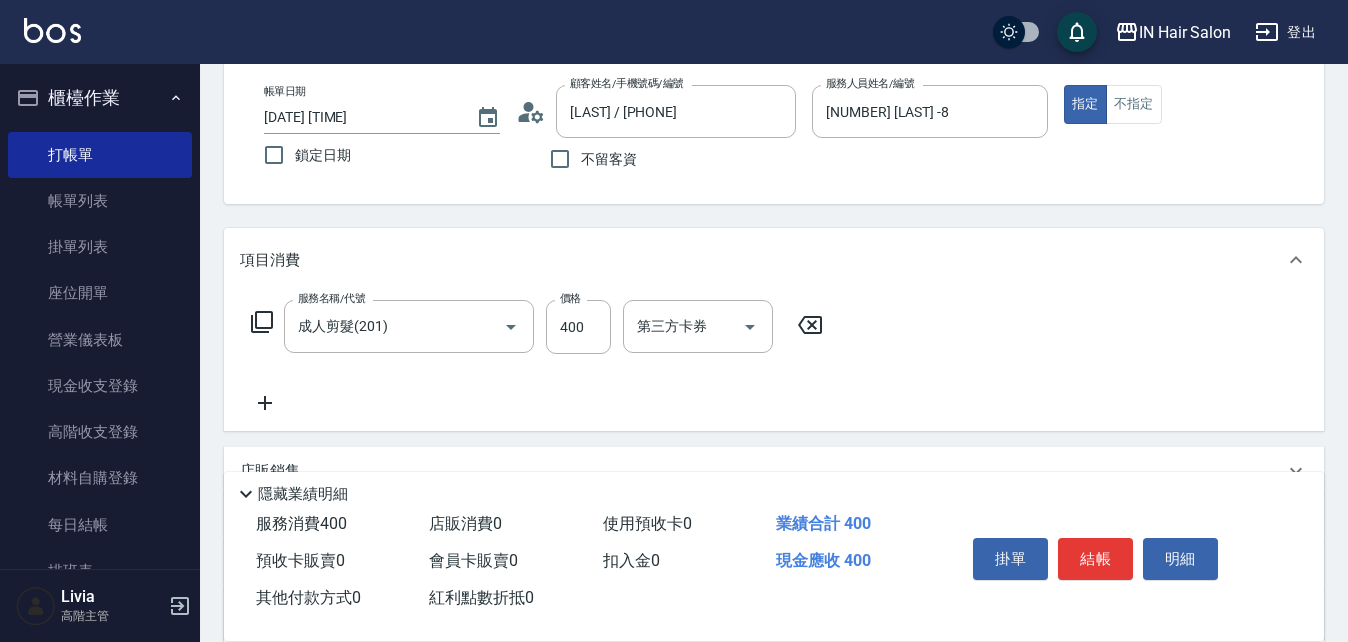 drag, startPoint x: 484, startPoint y: 382, endPoint x: 757, endPoint y: 442, distance: 279.51566 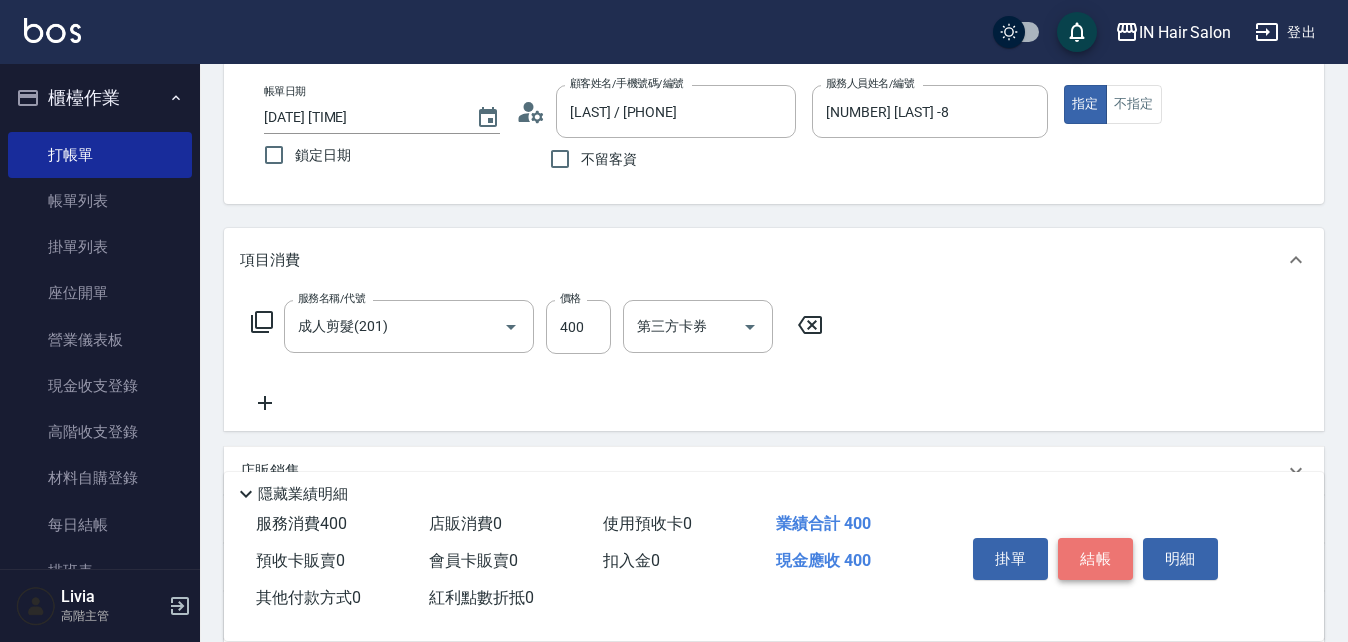 click on "結帳" at bounding box center [1095, 559] 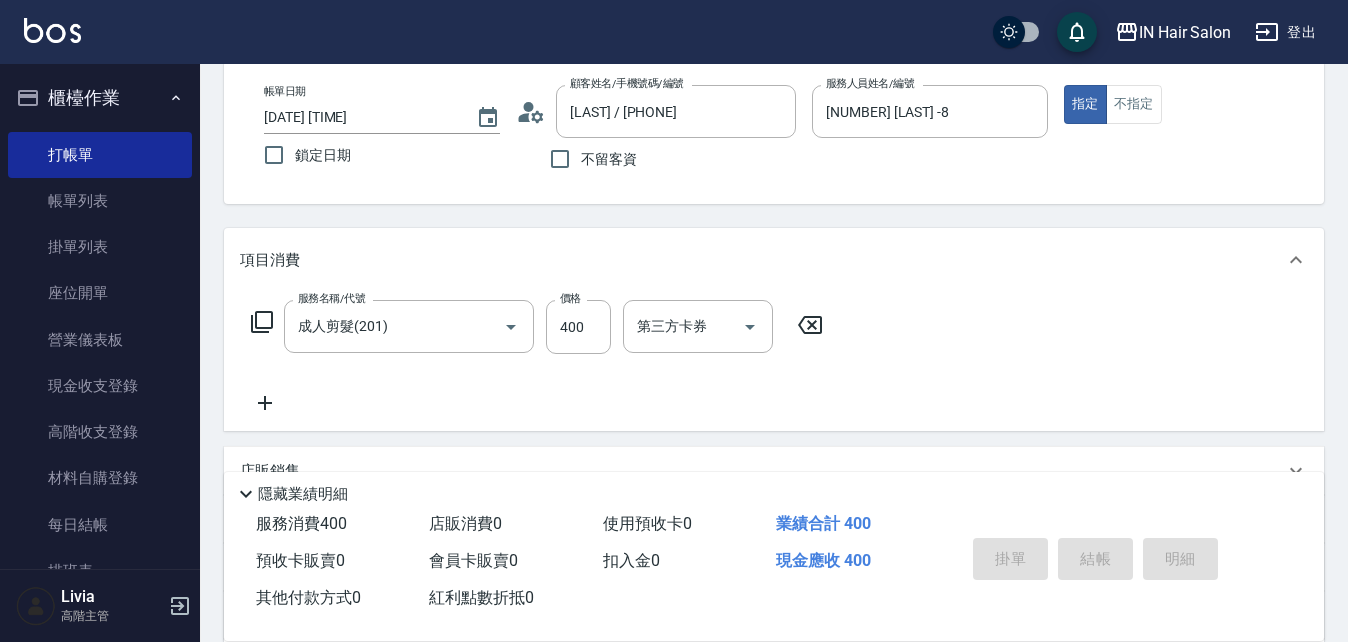 type on "[DATE] [TIME]" 